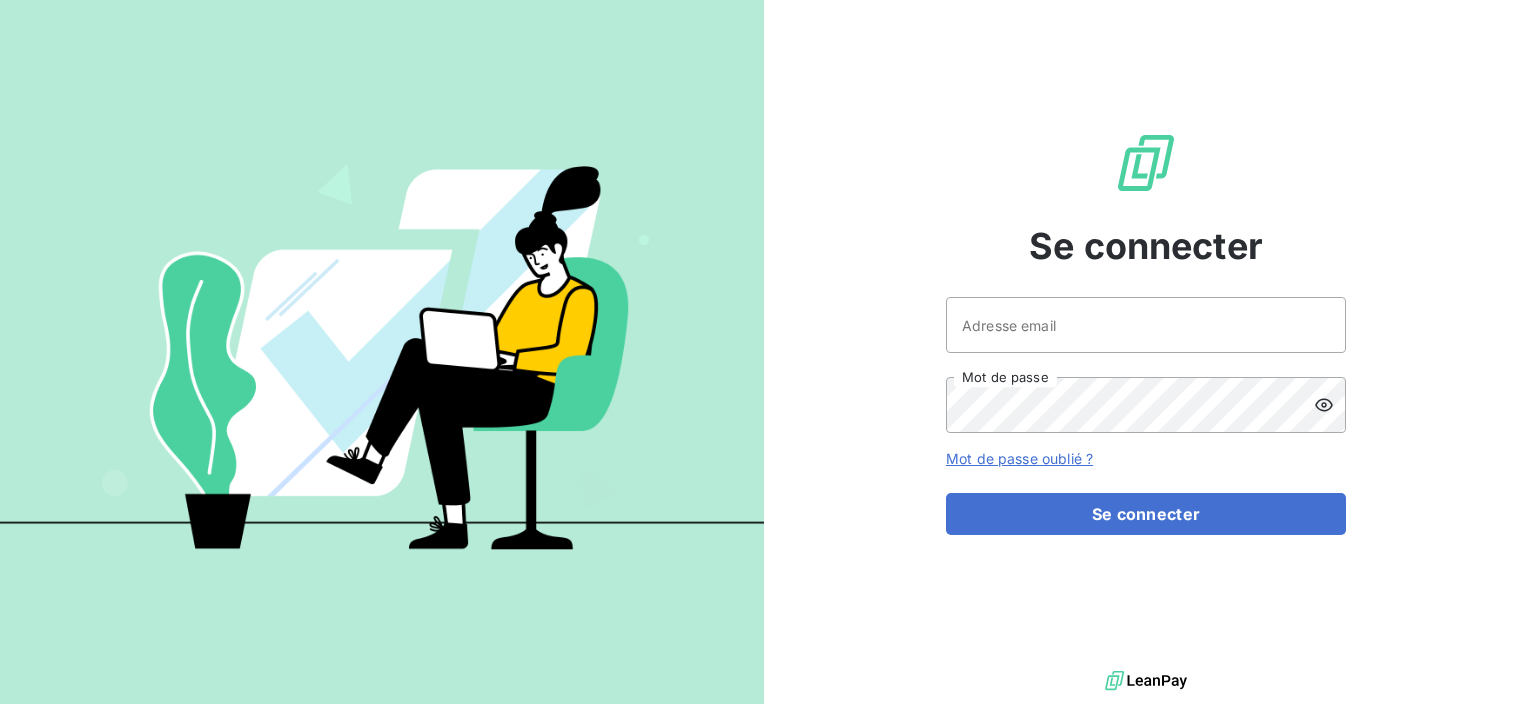 scroll, scrollTop: 0, scrollLeft: 0, axis: both 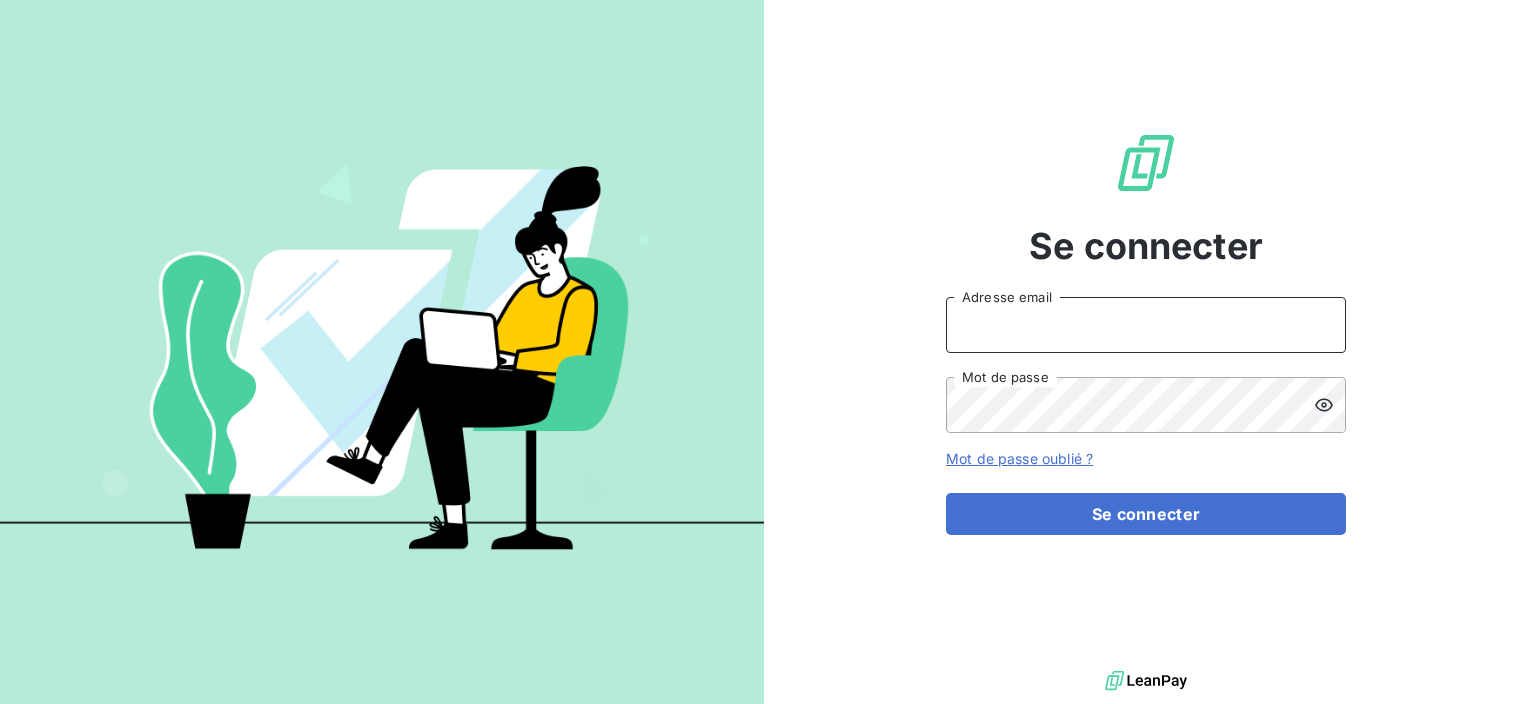 click on "Adresse email" at bounding box center (1146, 325) 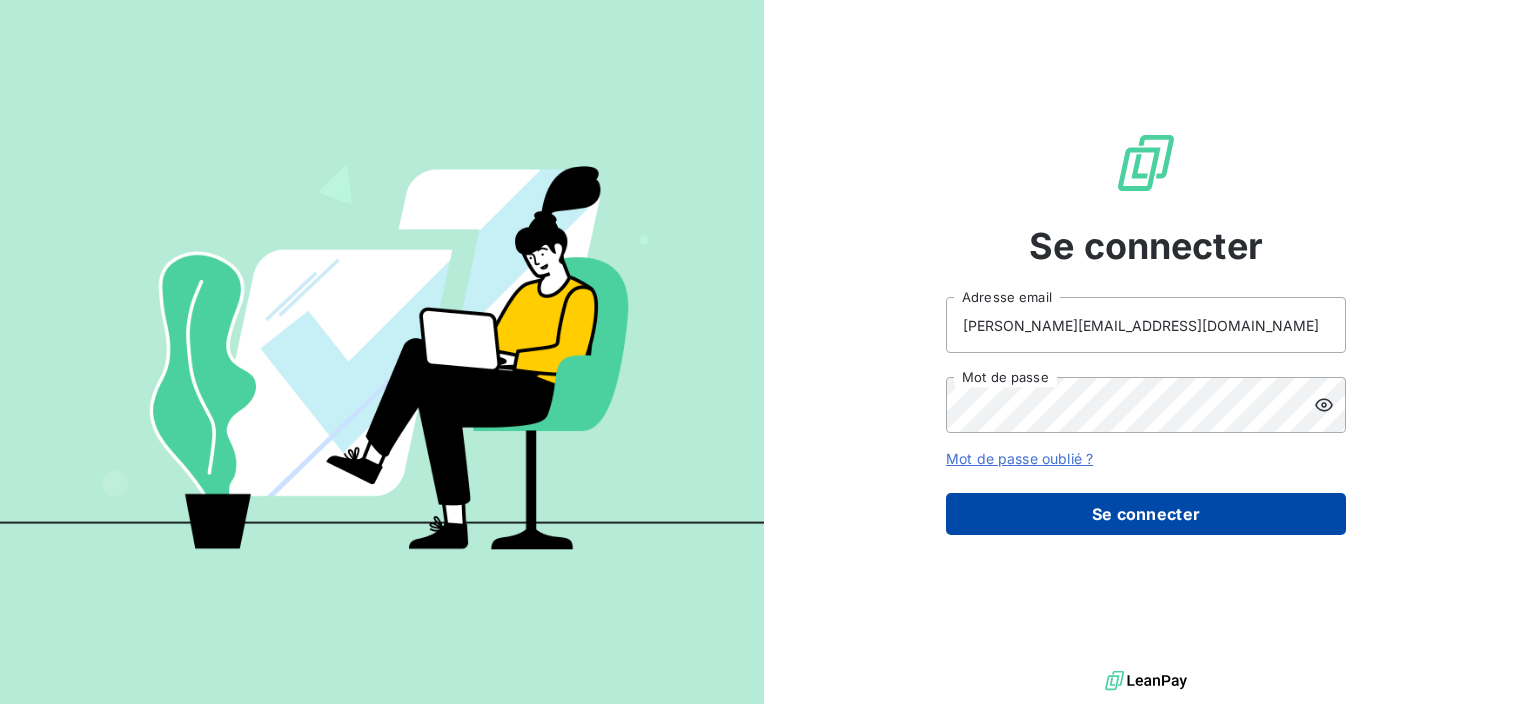 click on "Se connecter" at bounding box center [1146, 514] 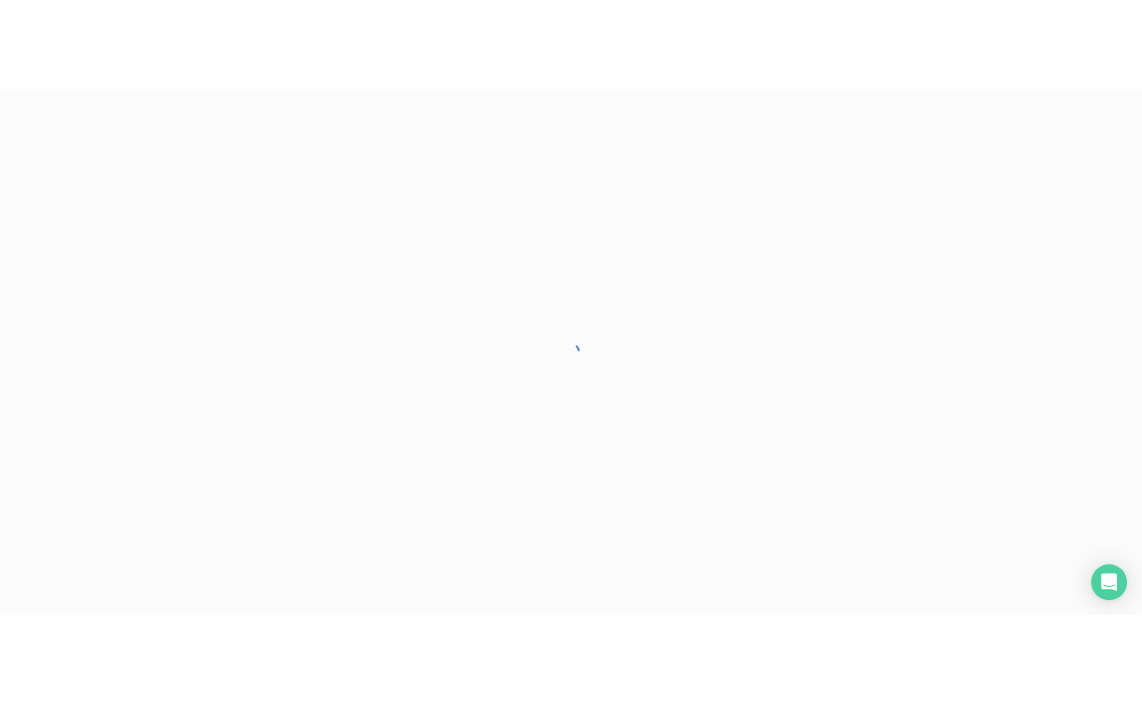 scroll, scrollTop: 0, scrollLeft: 0, axis: both 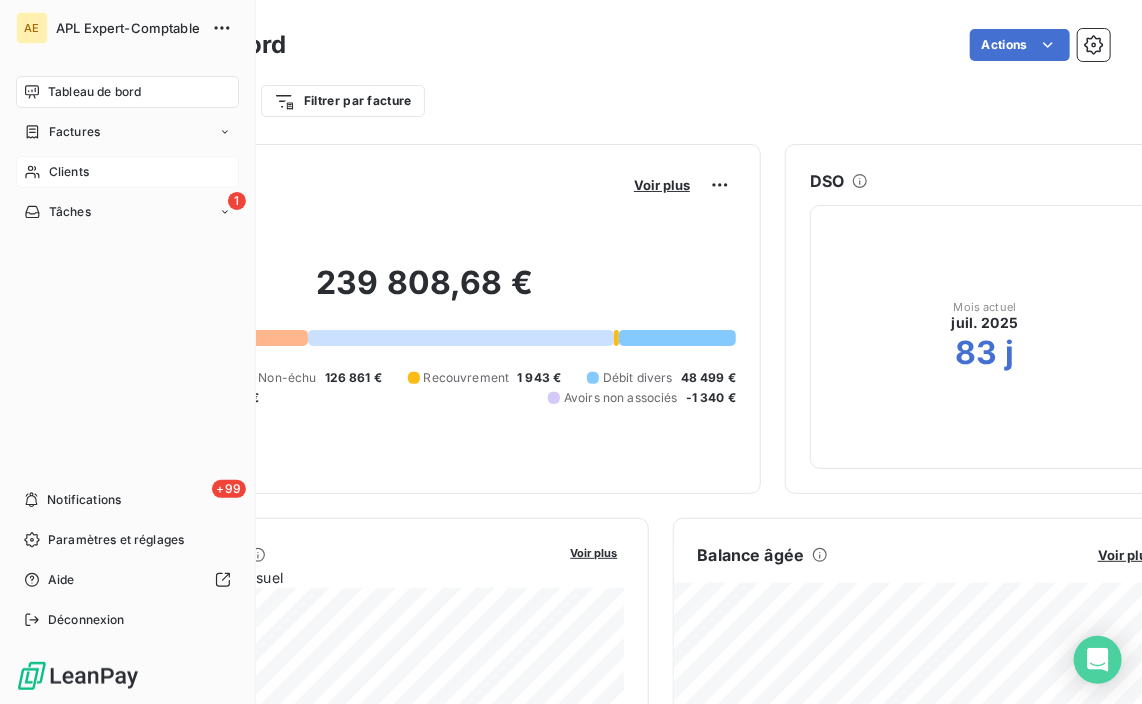 click on "Clients" at bounding box center (127, 172) 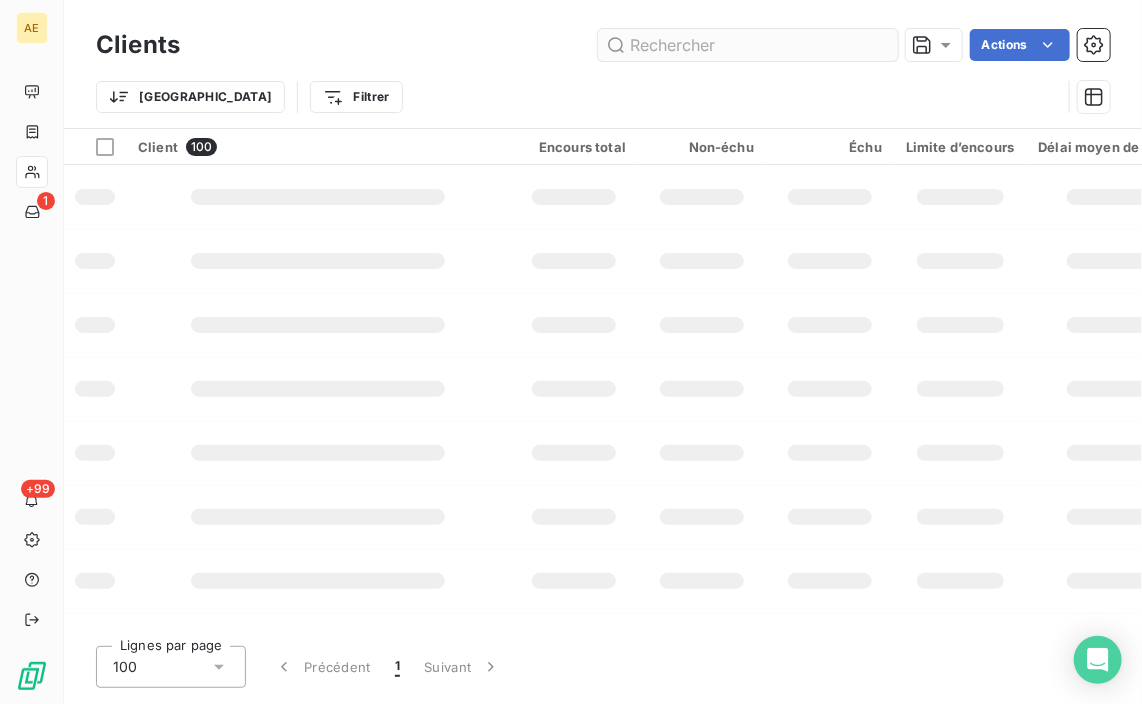 click at bounding box center (748, 45) 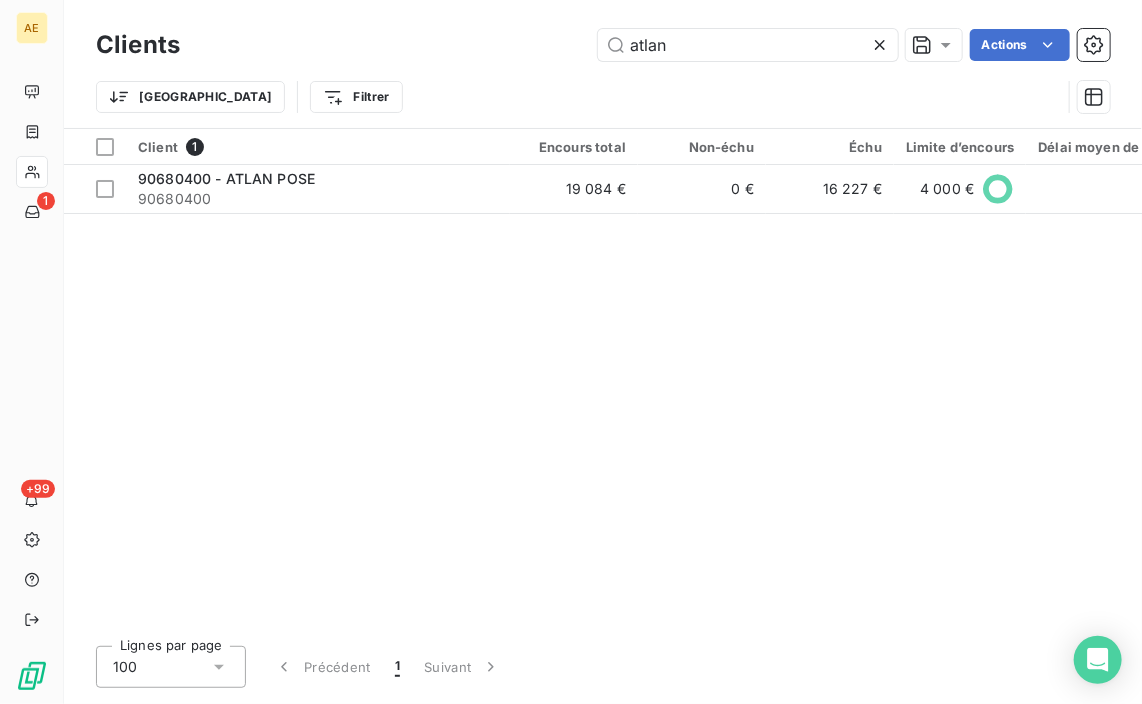 type on "atlan" 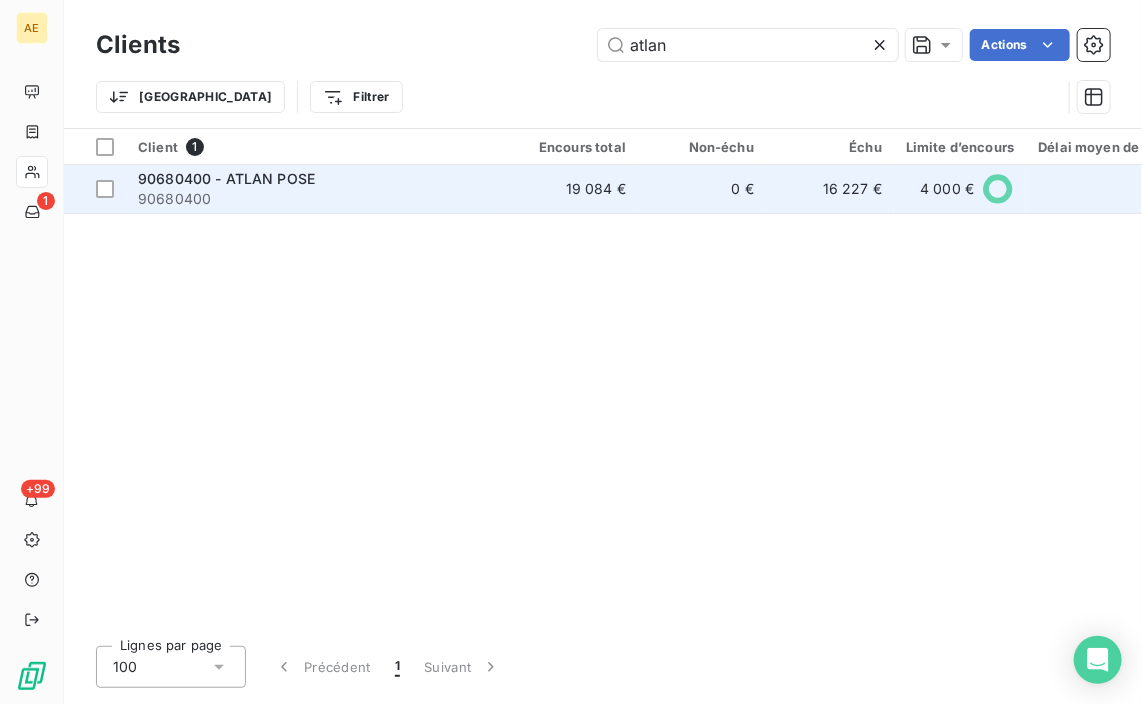 click on "90680400 - ATLAN POSE" at bounding box center (226, 178) 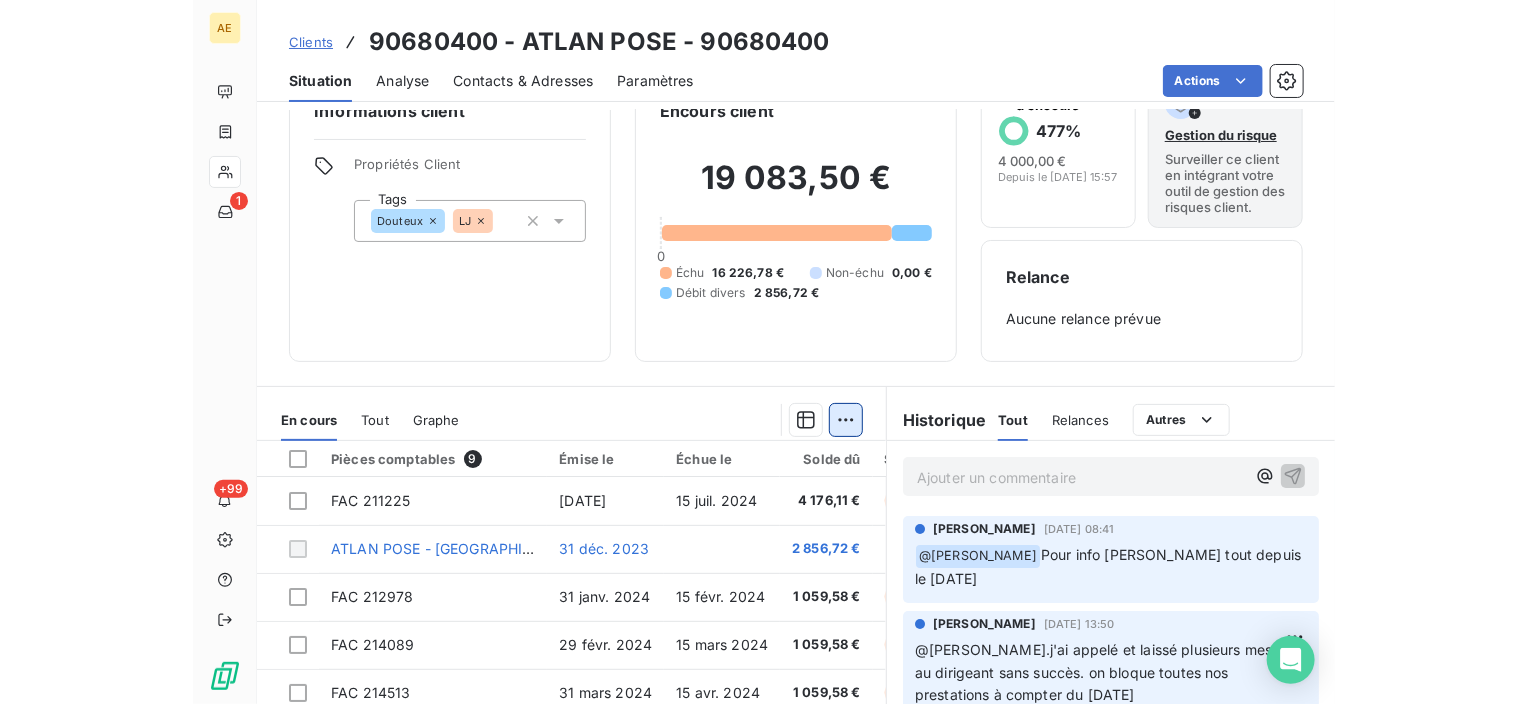 scroll, scrollTop: 0, scrollLeft: 0, axis: both 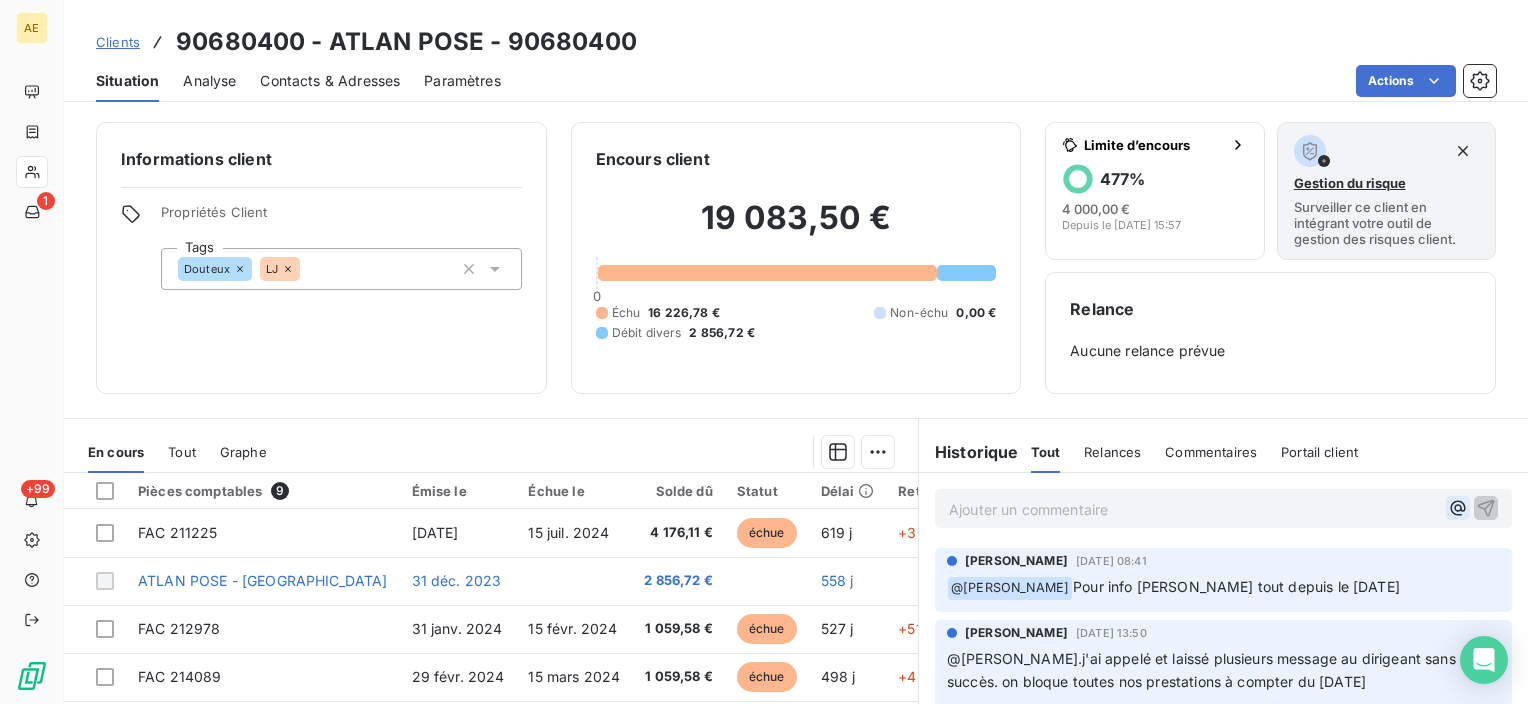 click 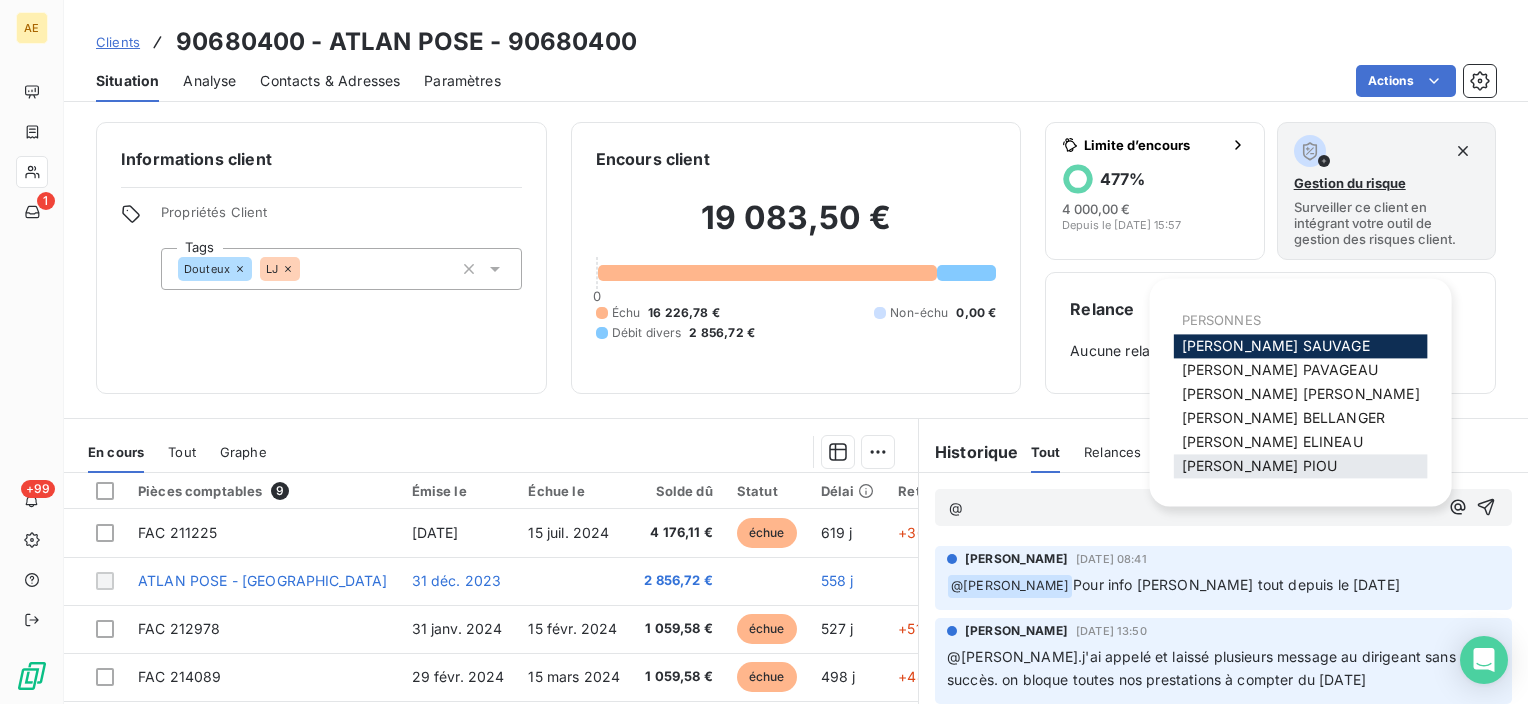 click on "[PERSON_NAME]" at bounding box center (1260, 465) 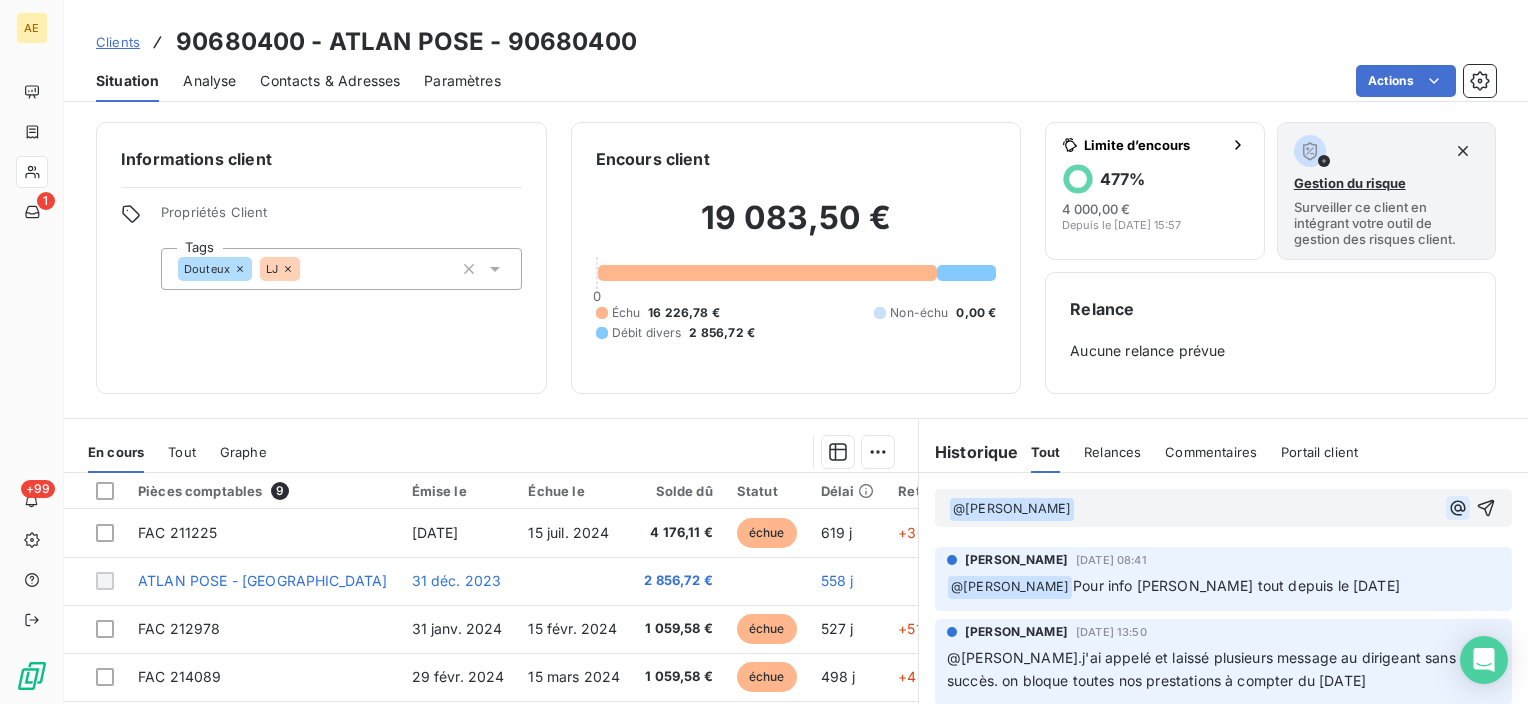 click 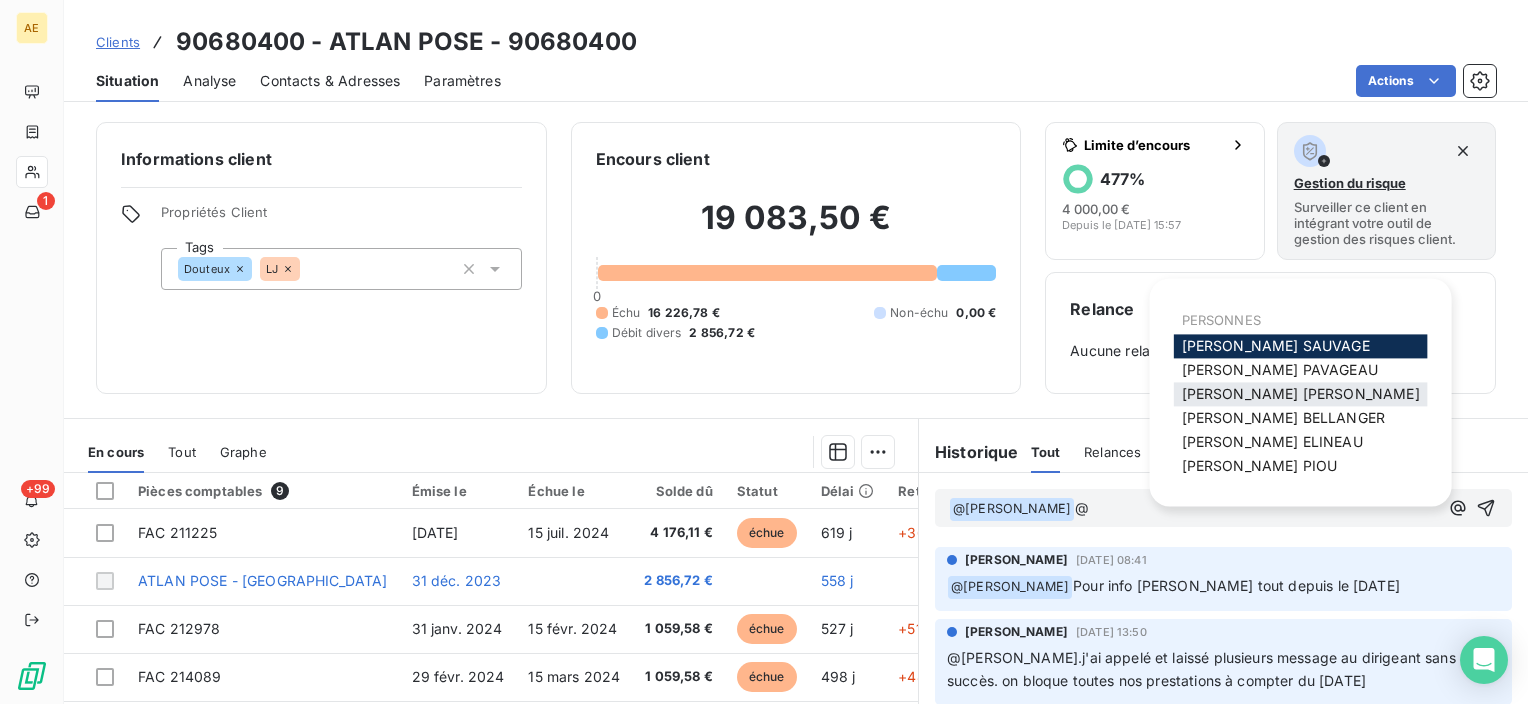 click on "[PERSON_NAME] MAILLARD" at bounding box center [1301, 393] 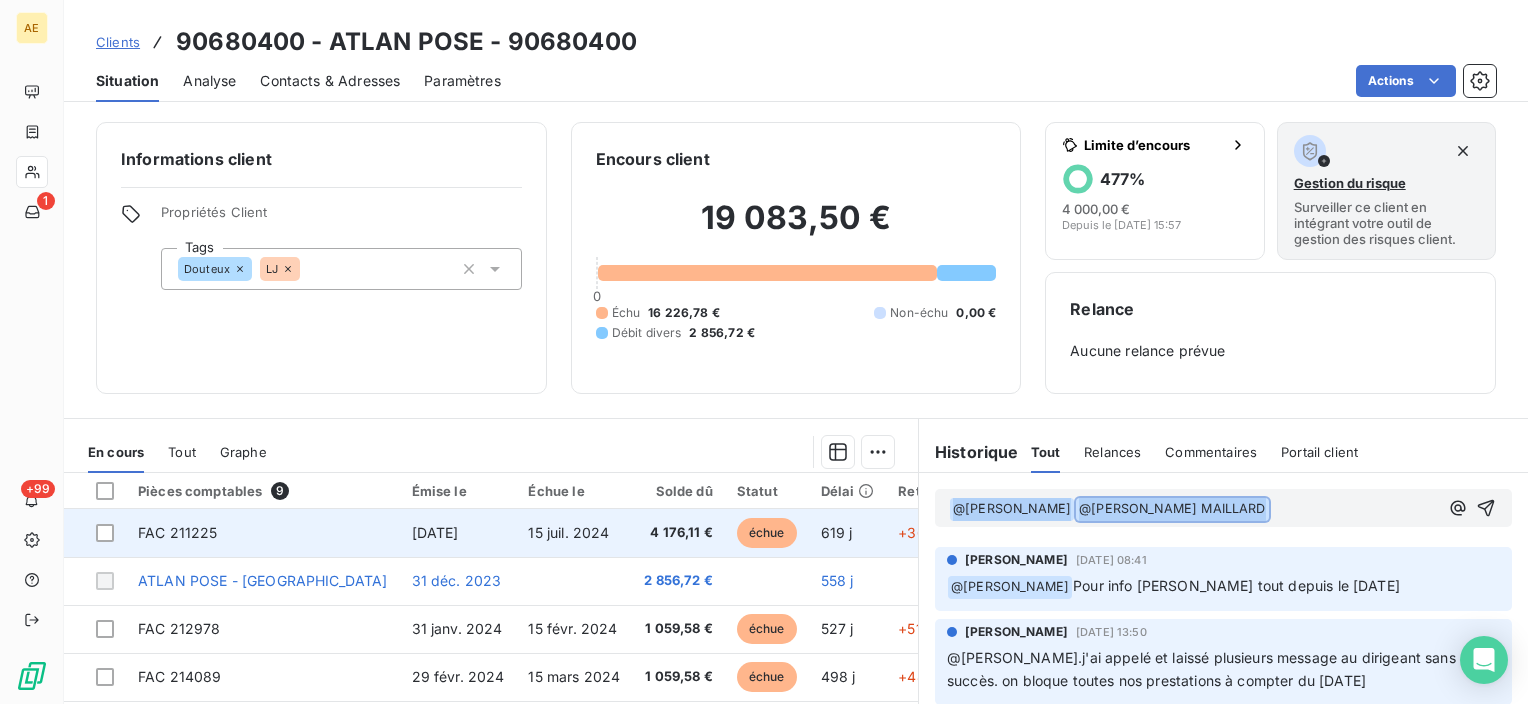 drag, startPoint x: 1184, startPoint y: 504, endPoint x: 691, endPoint y: 508, distance: 493.01624 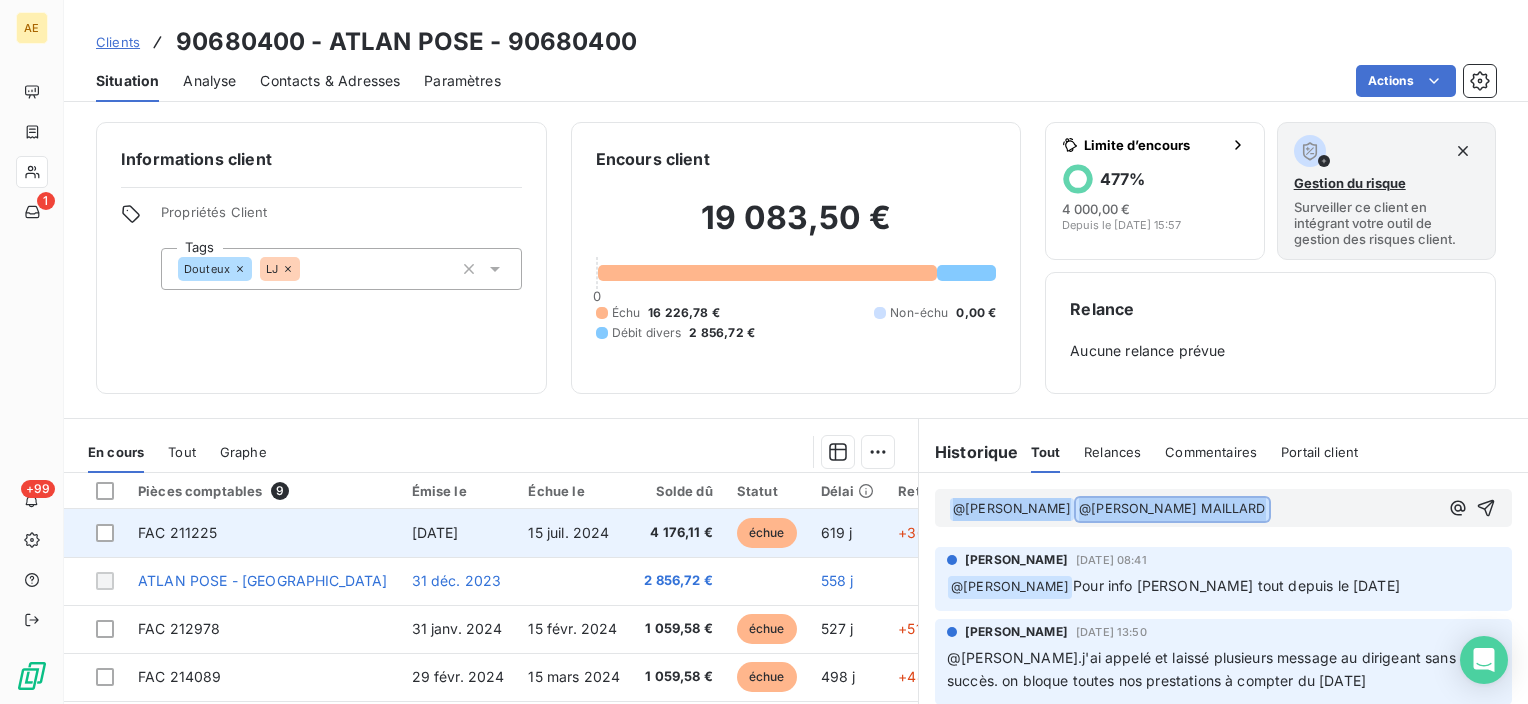 click on "En cours Tout Graphe Pièces comptables 9 Émise le Échue le Solde dû Statut Délai   Retard   Tag relance   FAC 211225 [DATE] [DATE] 4 176,11 € échue 619 j +361 j ATLAN POSE - RJ [DATE] 2 856,72 € 558 j FAC 212978 [DATE] [DATE] 1 059,58 € échue 527 j +512 j FAC 214089 [DATE] [DATE] 1 059,58 € échue 498 j +483 j FAC 214513 [DATE] [DATE] 1 059,58 € échue 467 j +452 j FAC 215758 [DATE] [DATE] 5 693,19 € échue 437 j +391 j FAC 216785 [DATE] [DATE] 1 059,58 € échue 406 j +391 j FAC 217070 [DATE] [DATE] 1 059,58 € échue 376 j +361 j FAC 218519 [DATE] [DATE] 1 059,58 € échue 345 j +330 j Lignes par page 25 Précédent 1 Suivant Historique Tout Relances Commentaires Portail client Tout Relances Commentaires Portail client ﻿ @ [PERSON_NAME] ﻿ ﻿ @ [PERSON_NAME] ﻿ ﻿ [PERSON_NAME] [DATE] 08:41 ﻿ @ [PERSON_NAME] [PERSON_NAME] ﻿ @" at bounding box center [796, 668] 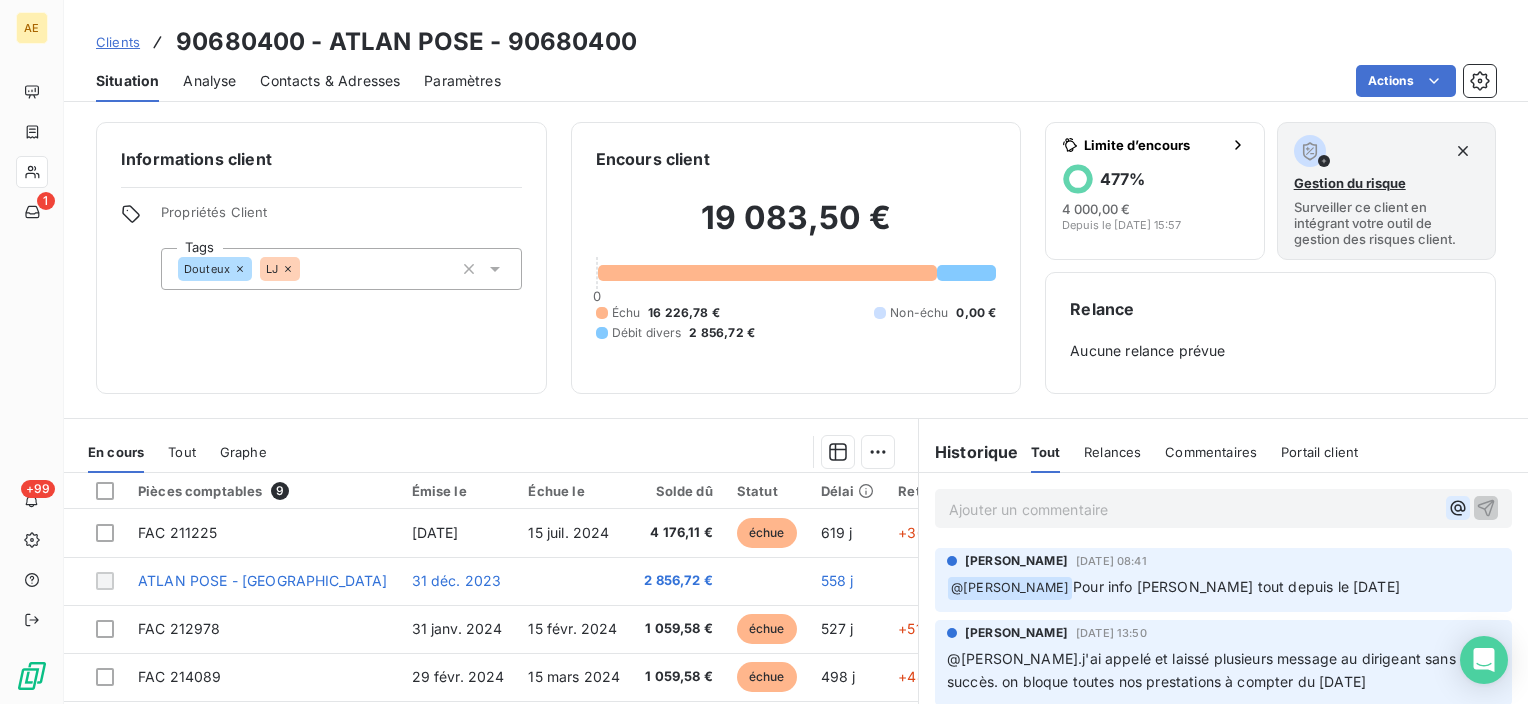 click 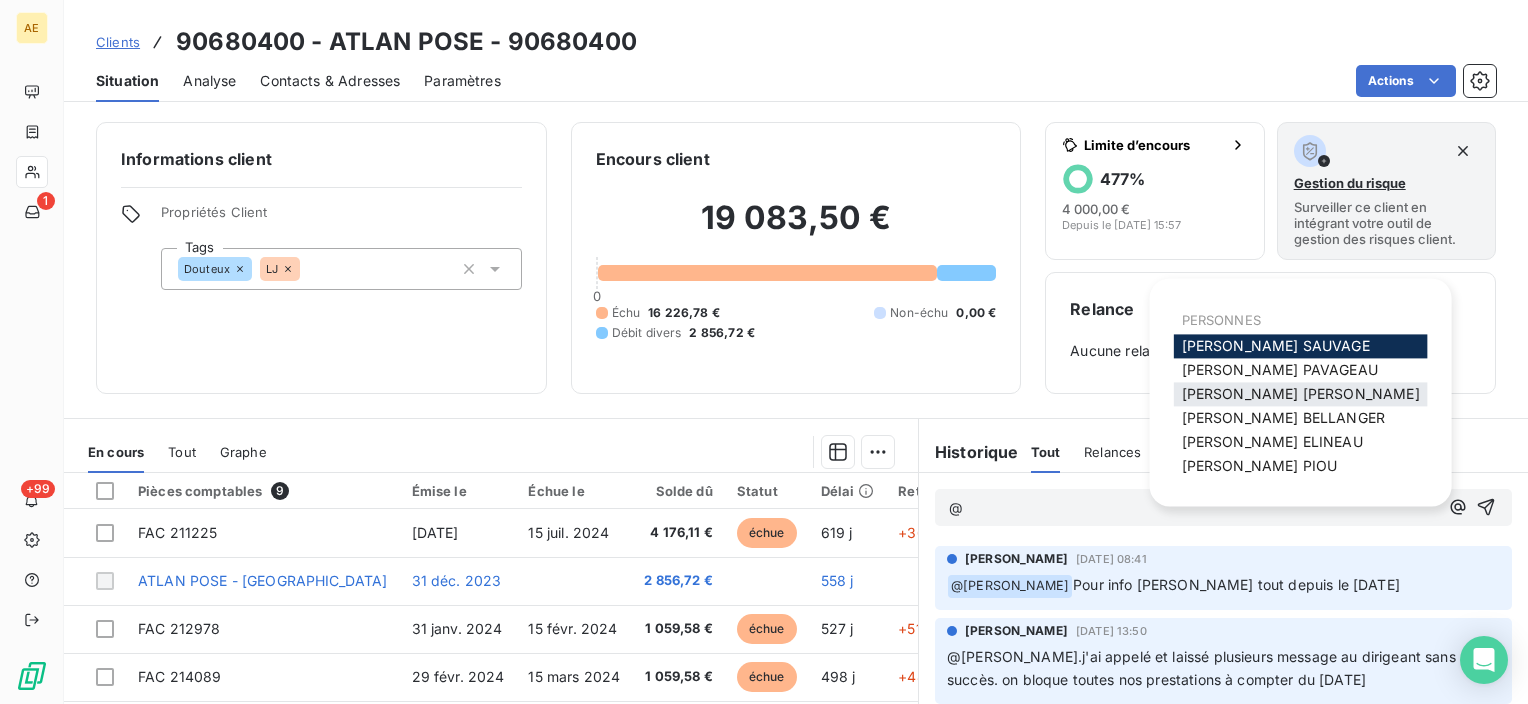 click on "[PERSON_NAME] MAILLARD" at bounding box center (1301, 393) 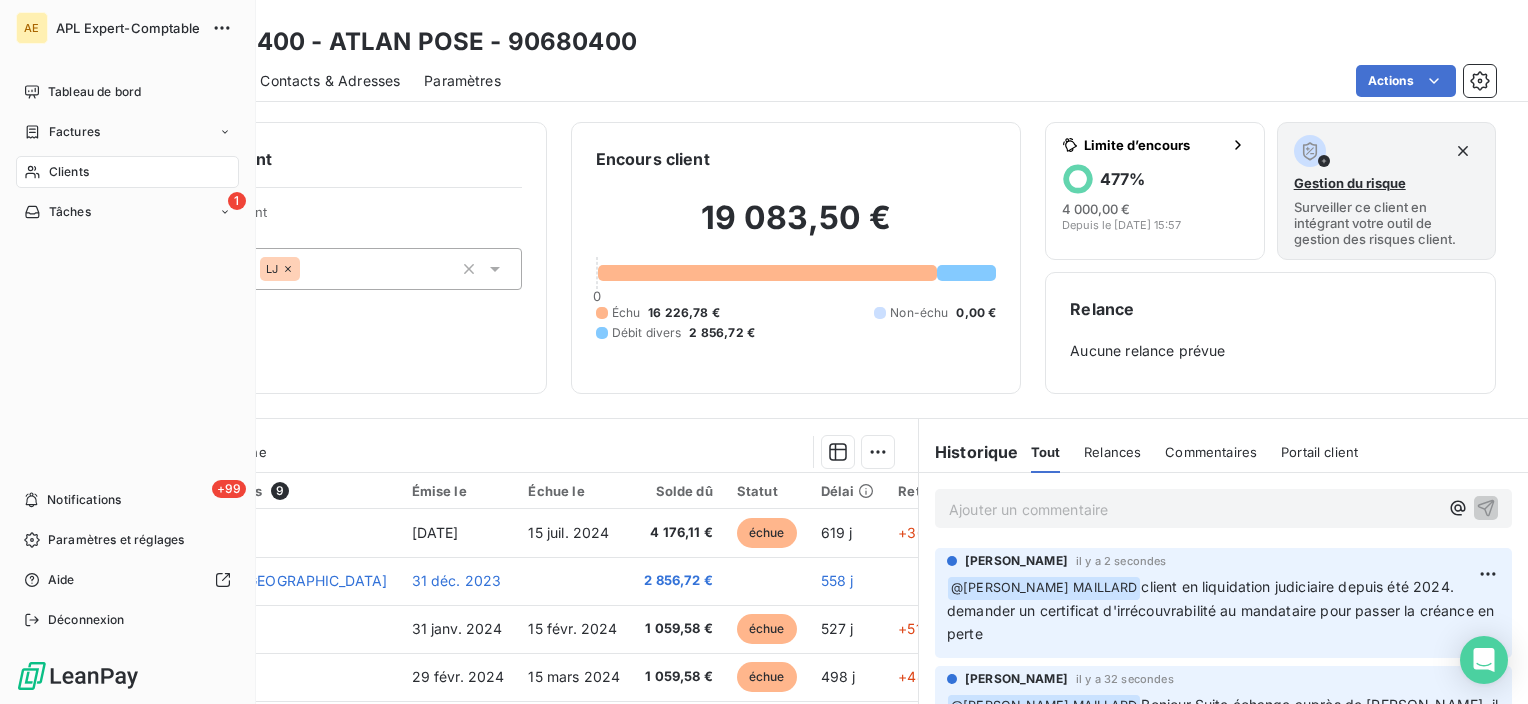drag, startPoint x: 32, startPoint y: 168, endPoint x: 64, endPoint y: 176, distance: 32.984844 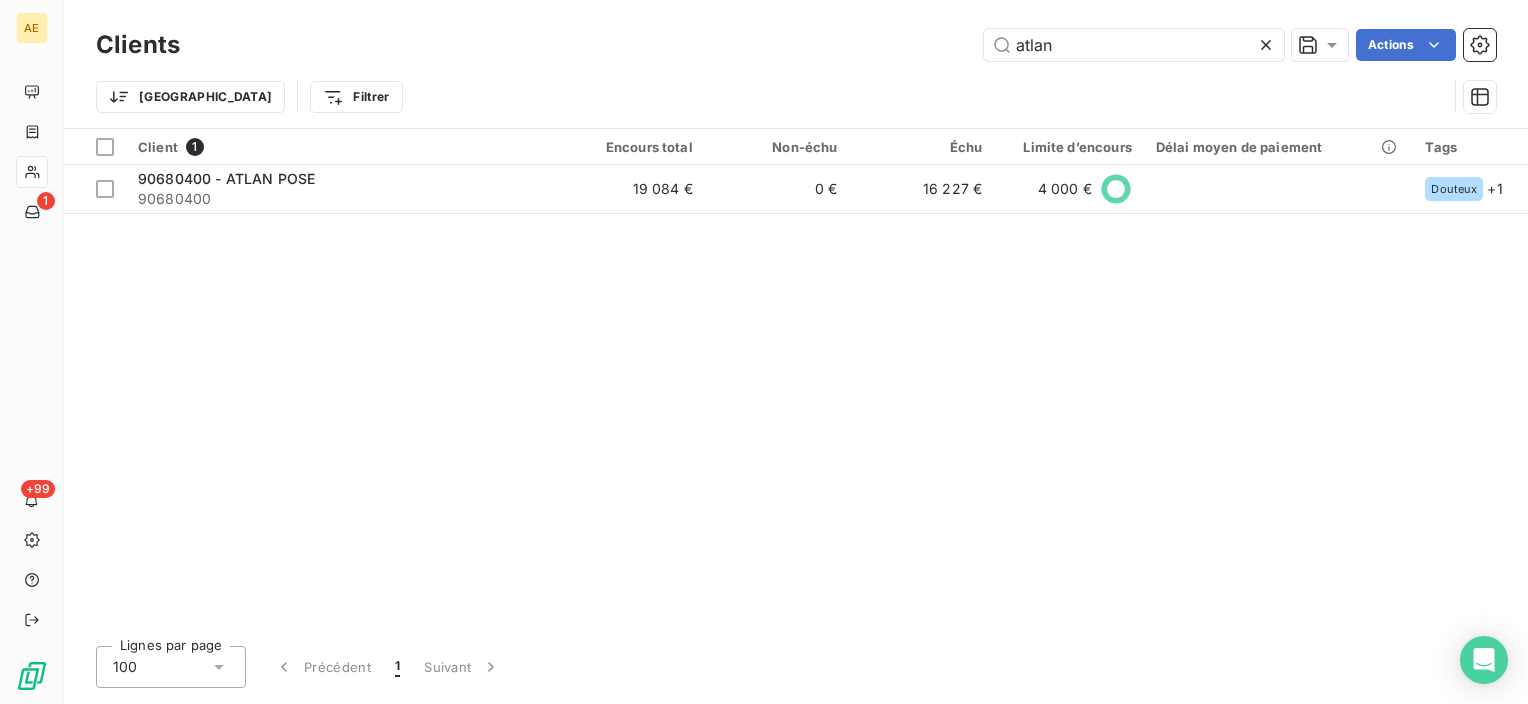 drag, startPoint x: 1049, startPoint y: 43, endPoint x: 892, endPoint y: 37, distance: 157.11461 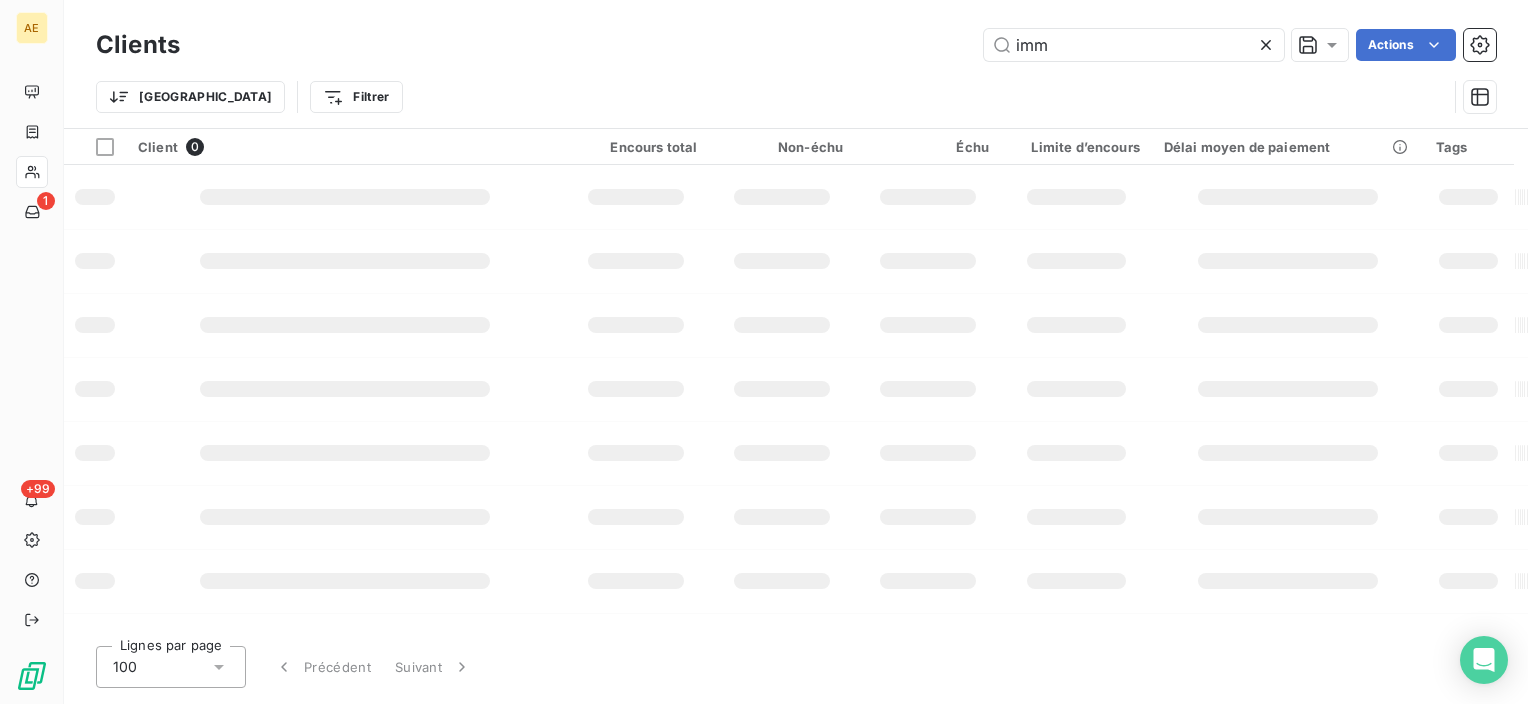 type on "immo" 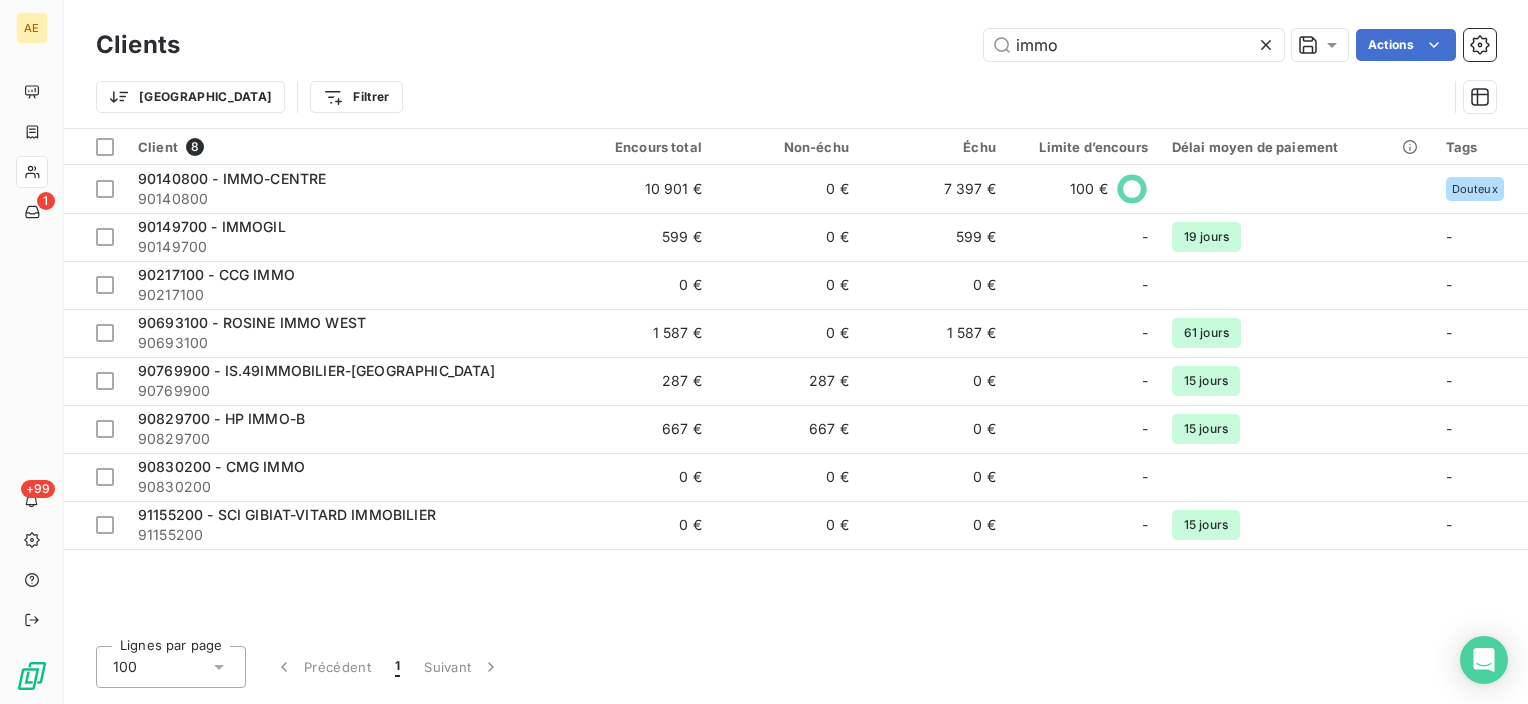 drag, startPoint x: 1080, startPoint y: 45, endPoint x: 936, endPoint y: 39, distance: 144.12494 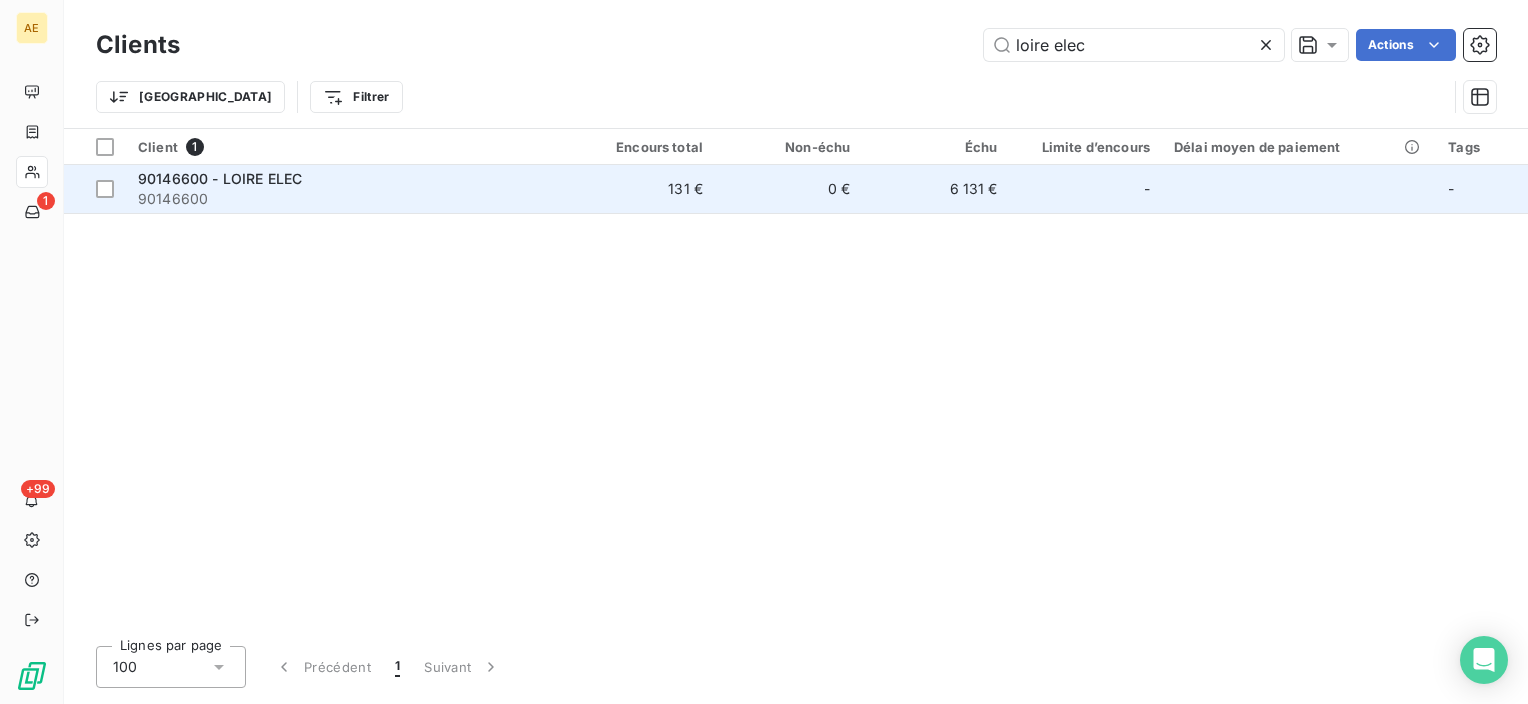 type on "loire elec" 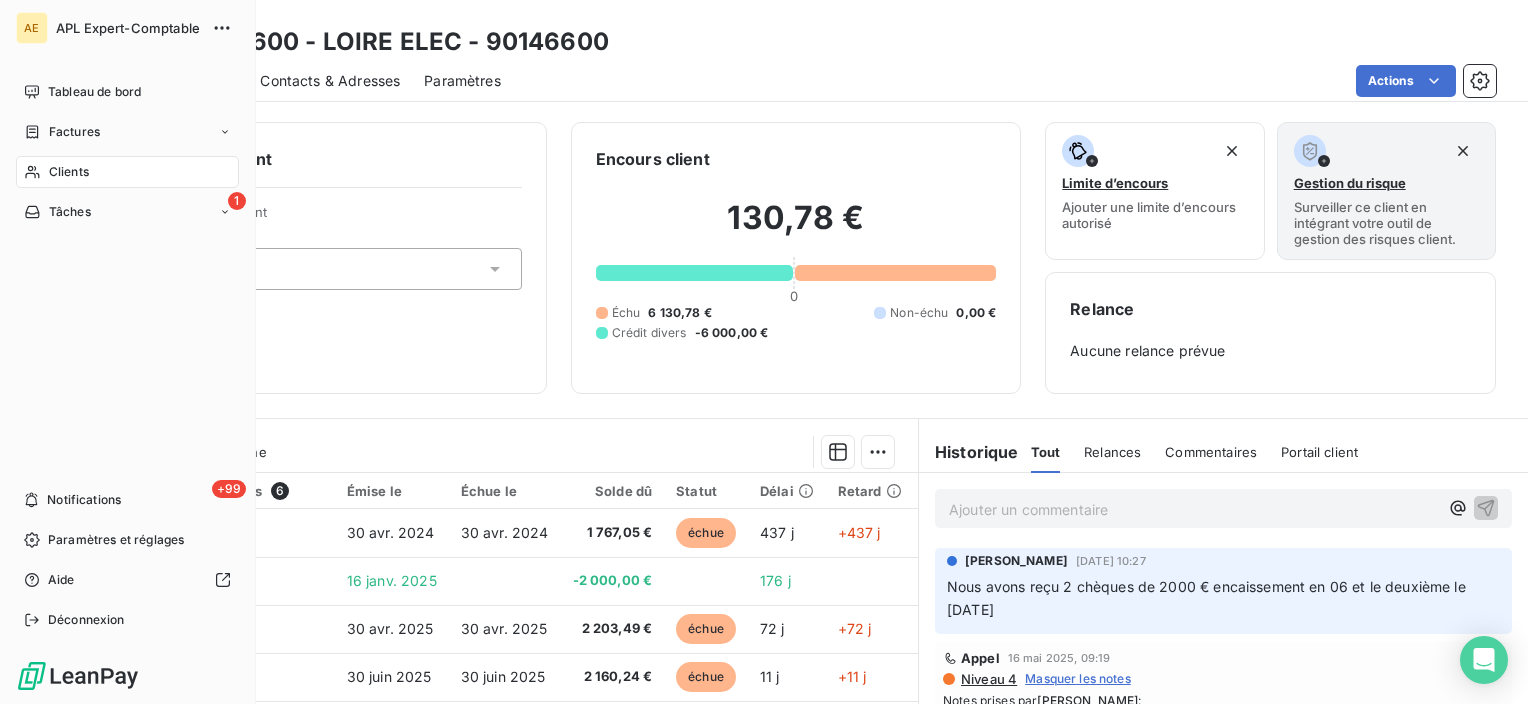 click on "Clients" at bounding box center [69, 172] 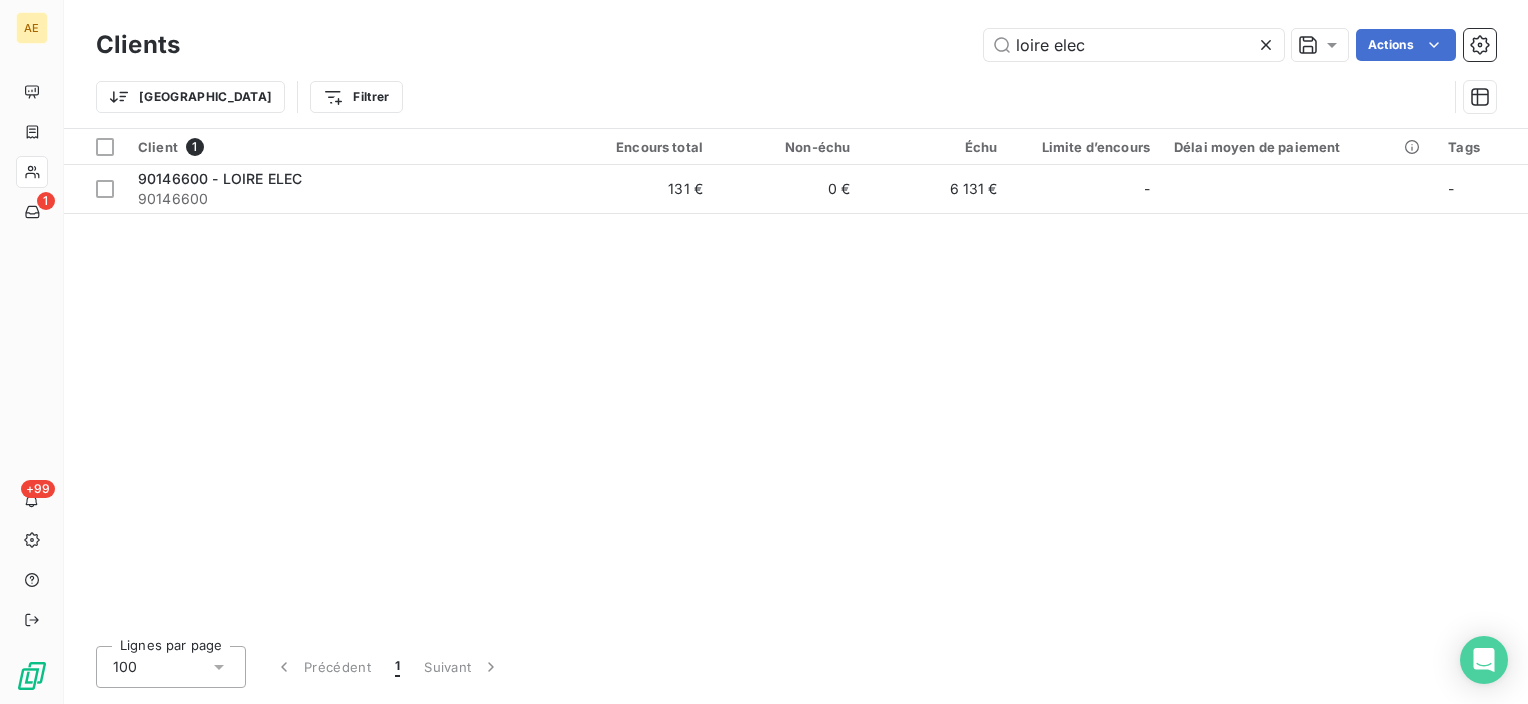 drag, startPoint x: 1099, startPoint y: 42, endPoint x: 761, endPoint y: 3, distance: 340.24255 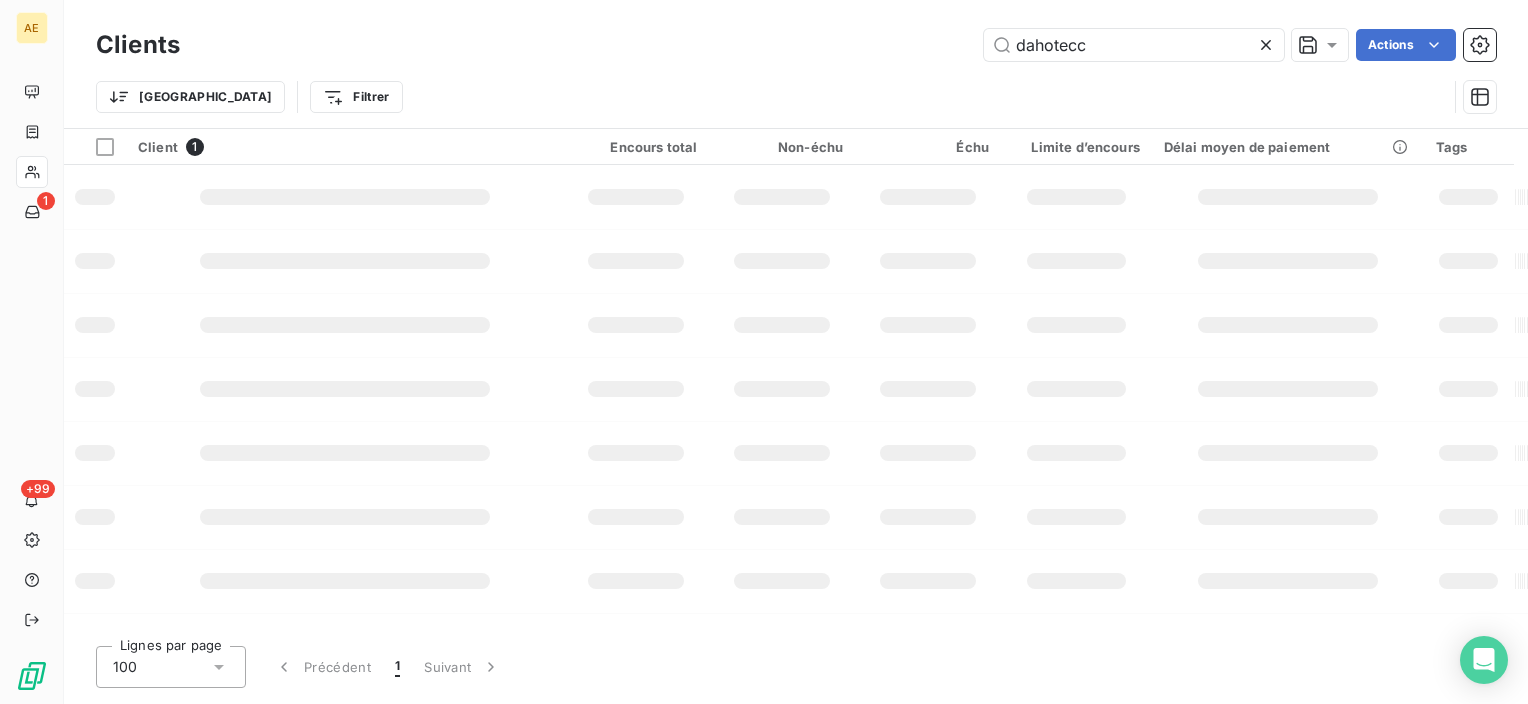 type on "dahotecc" 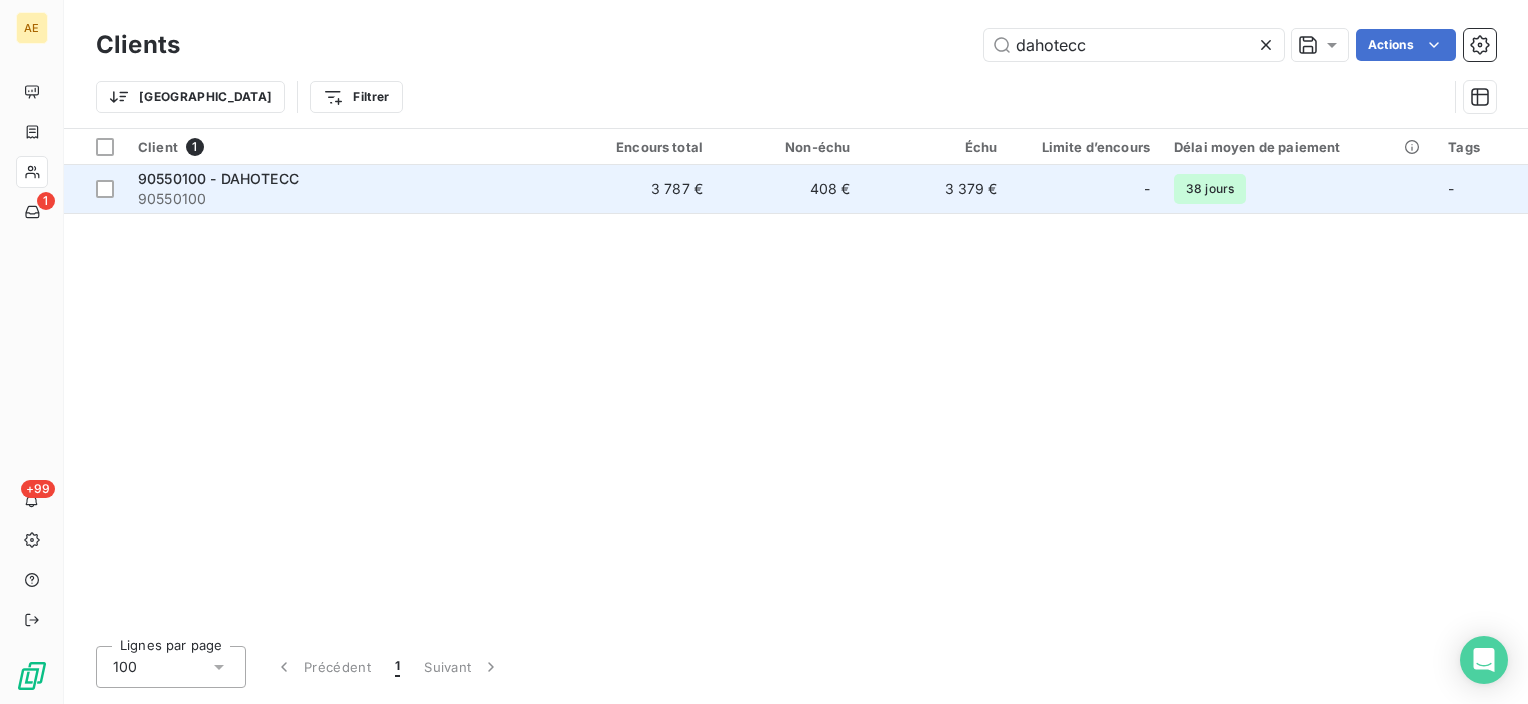 click on "90550100 - DAHOTECC" at bounding box center (218, 178) 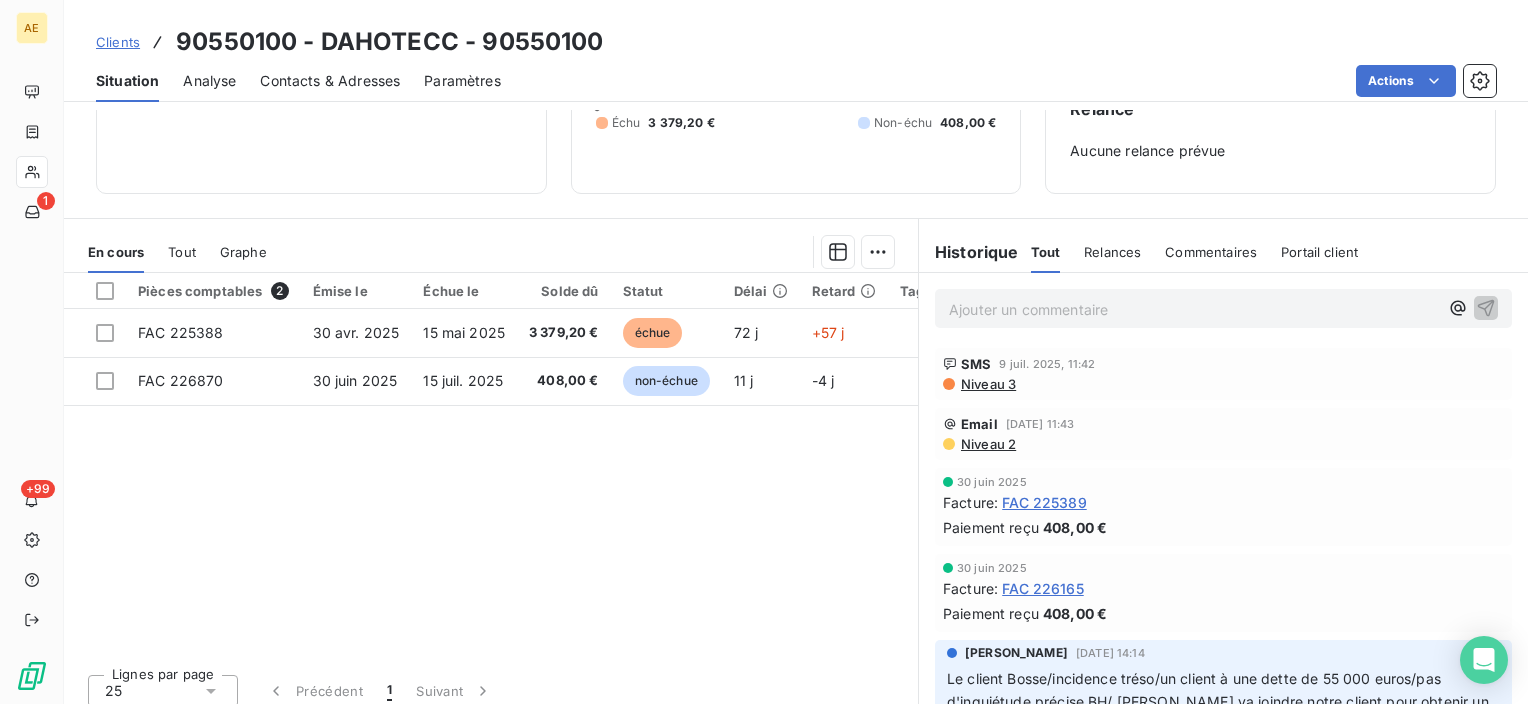 scroll, scrollTop: 212, scrollLeft: 0, axis: vertical 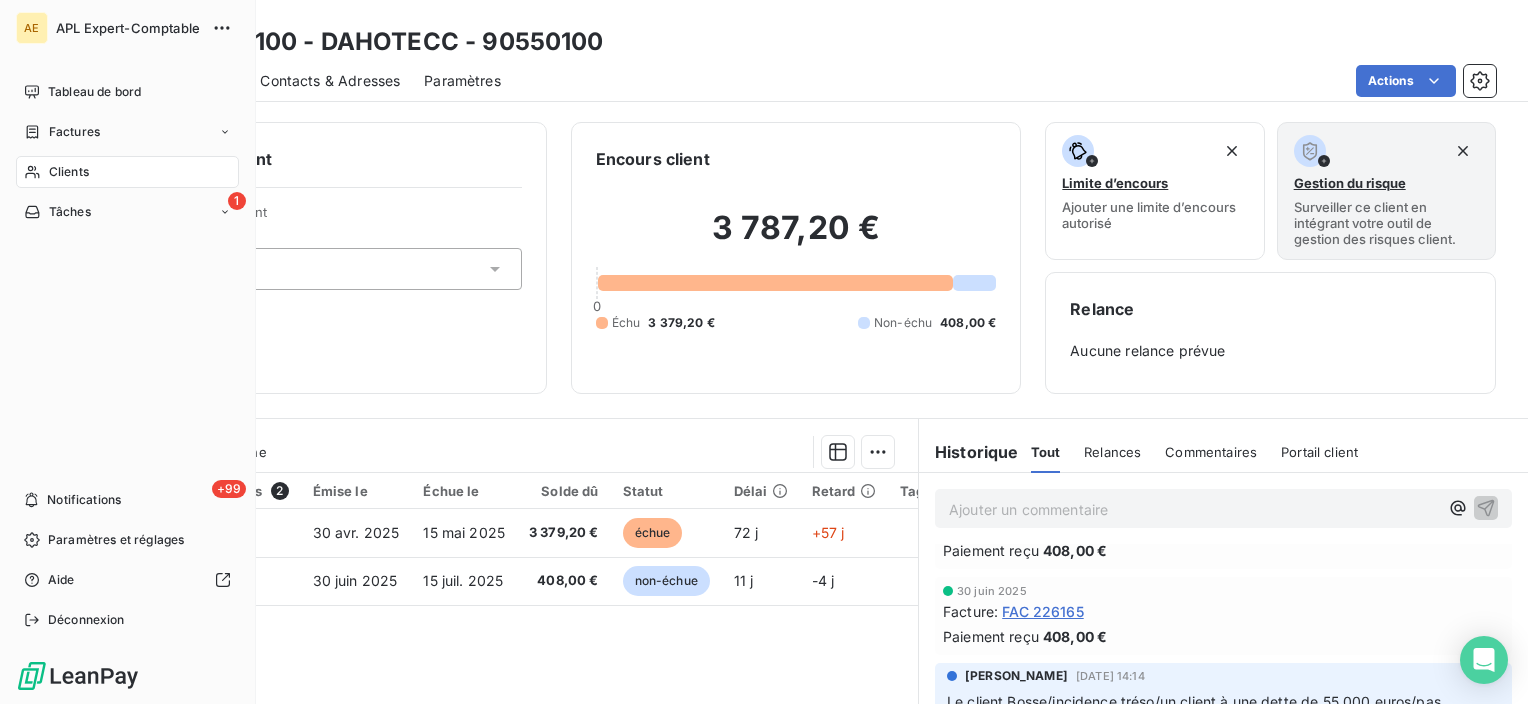 click on "Clients" at bounding box center [127, 172] 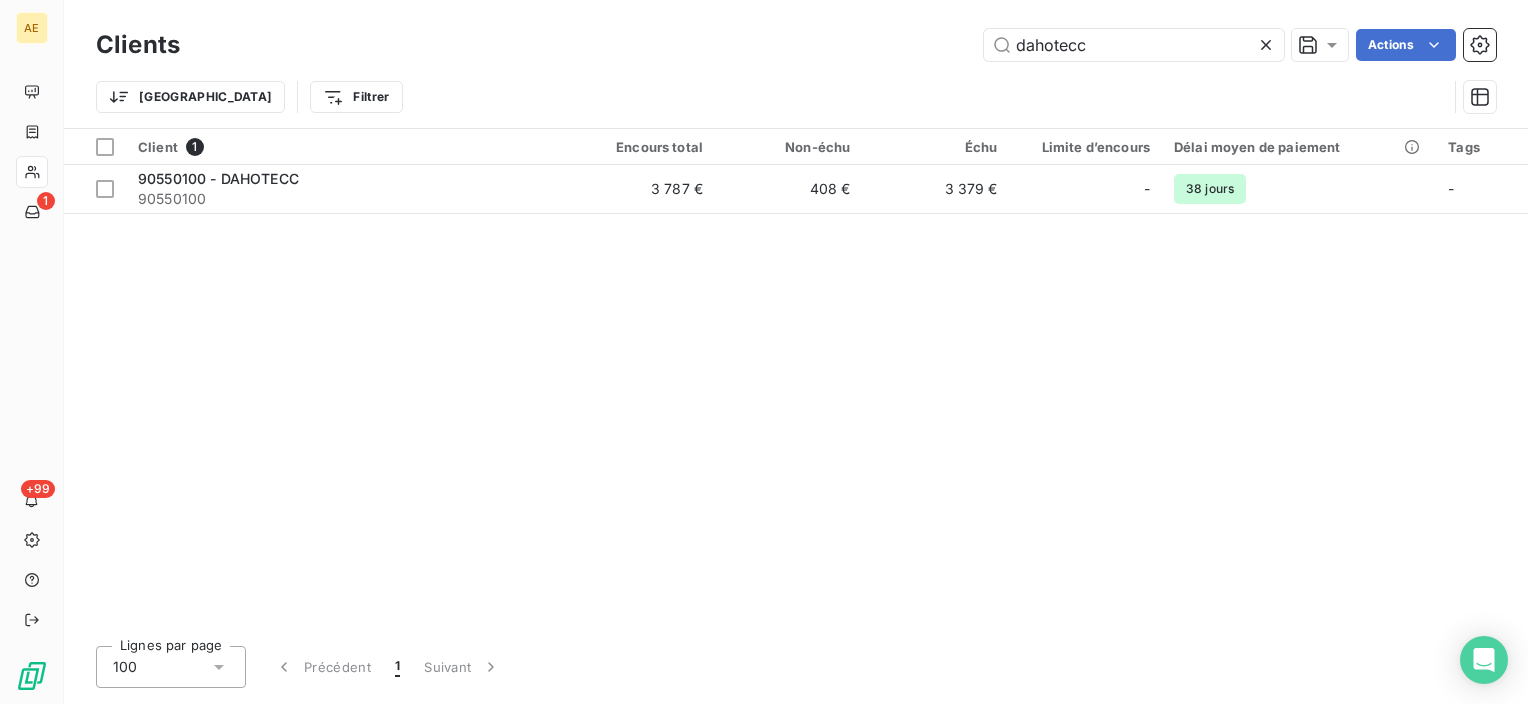 drag, startPoint x: 1115, startPoint y: 46, endPoint x: 836, endPoint y: 38, distance: 279.1147 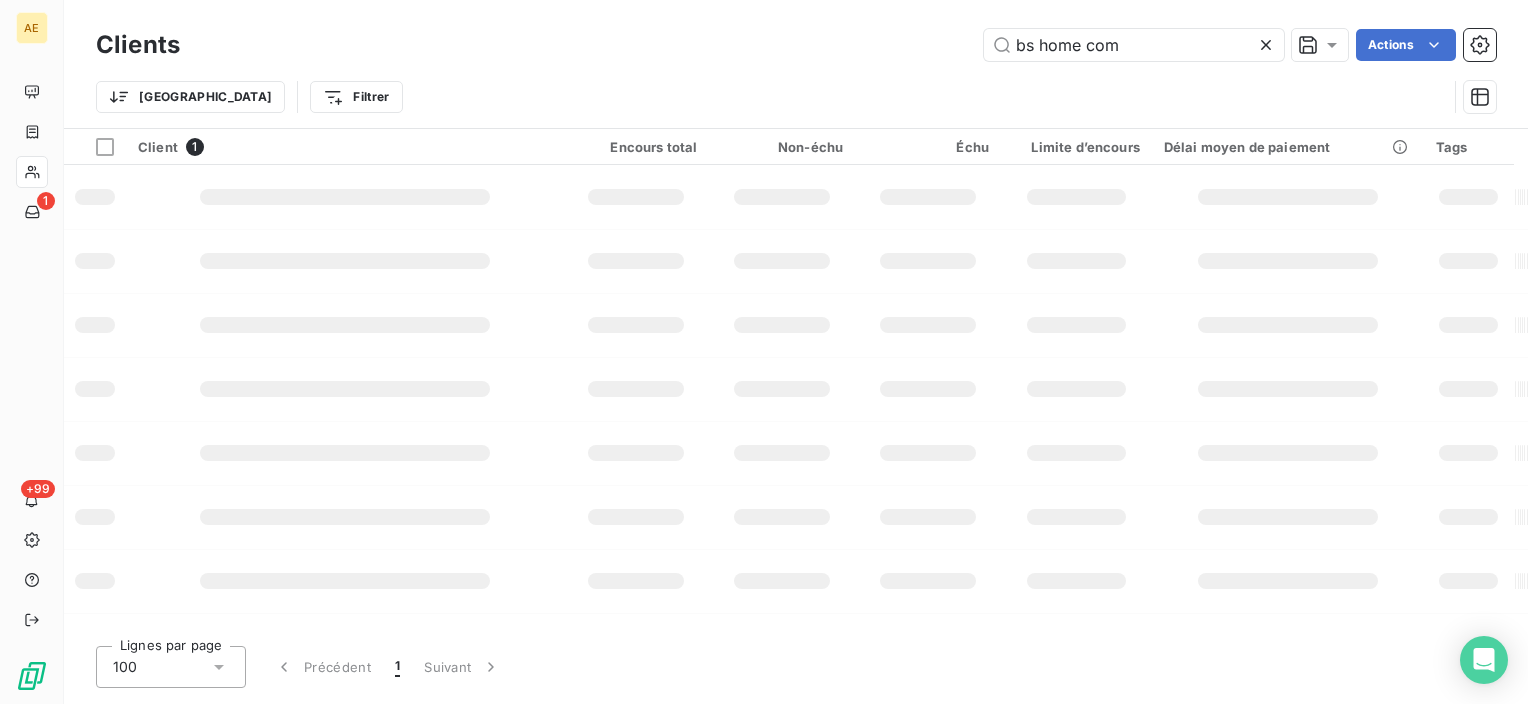 type on "bs home com" 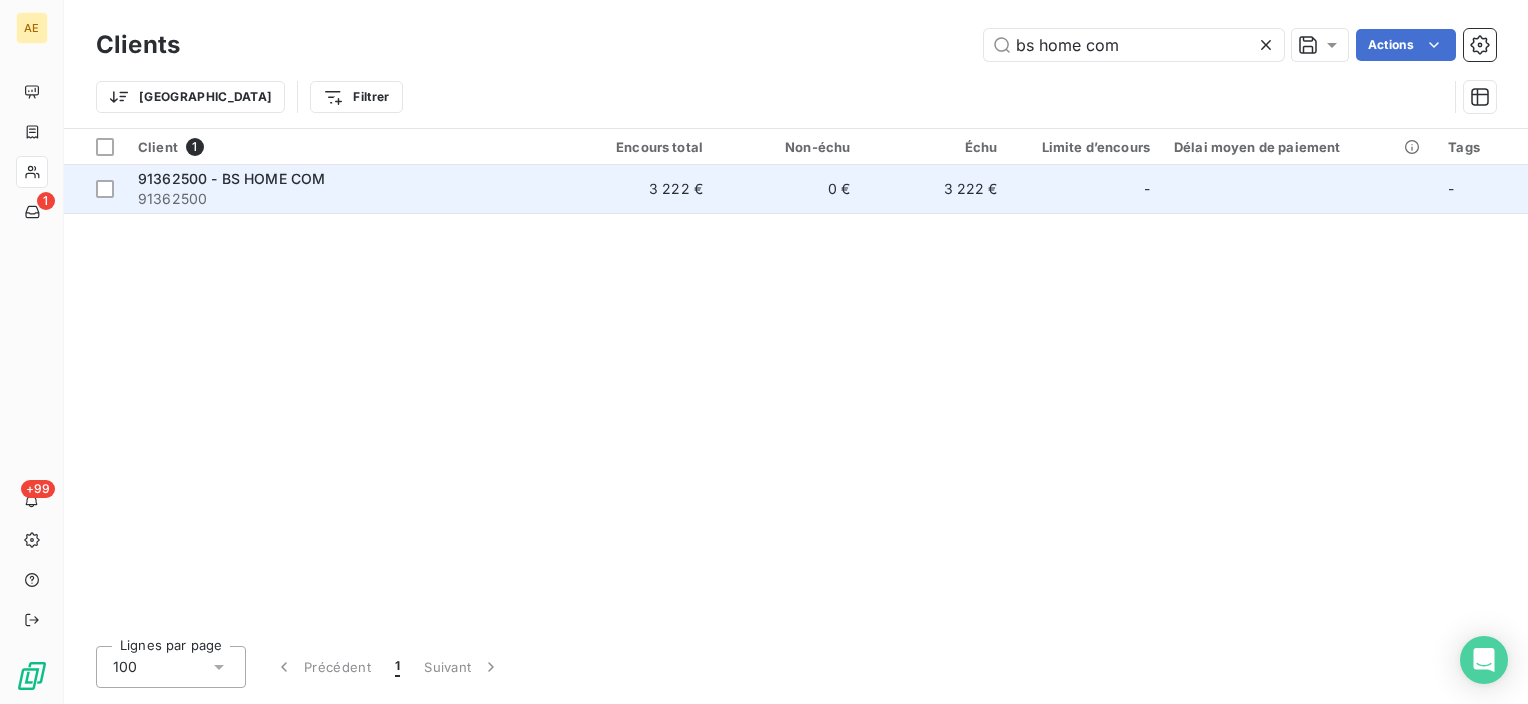 click on "91362500 - BS HOME COM" at bounding box center (347, 179) 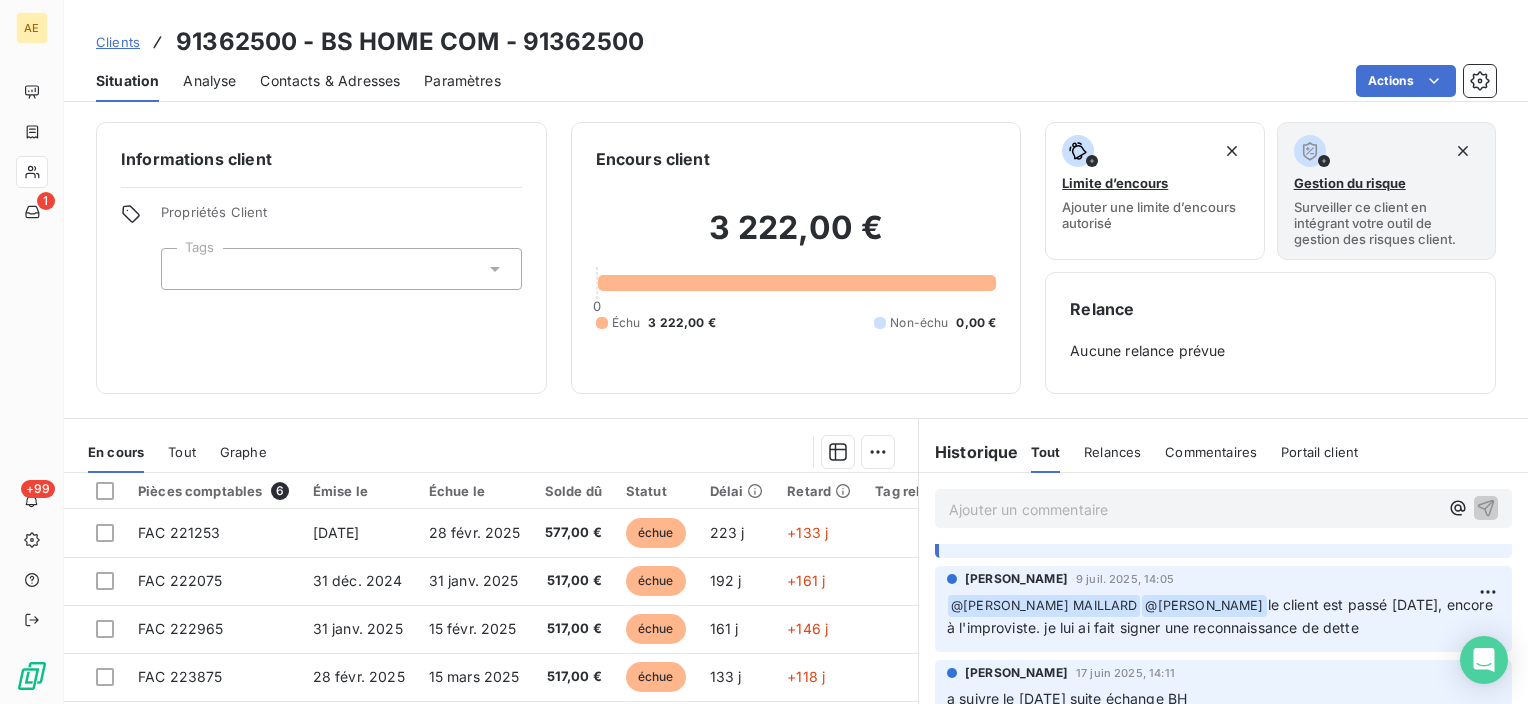 scroll, scrollTop: 0, scrollLeft: 0, axis: both 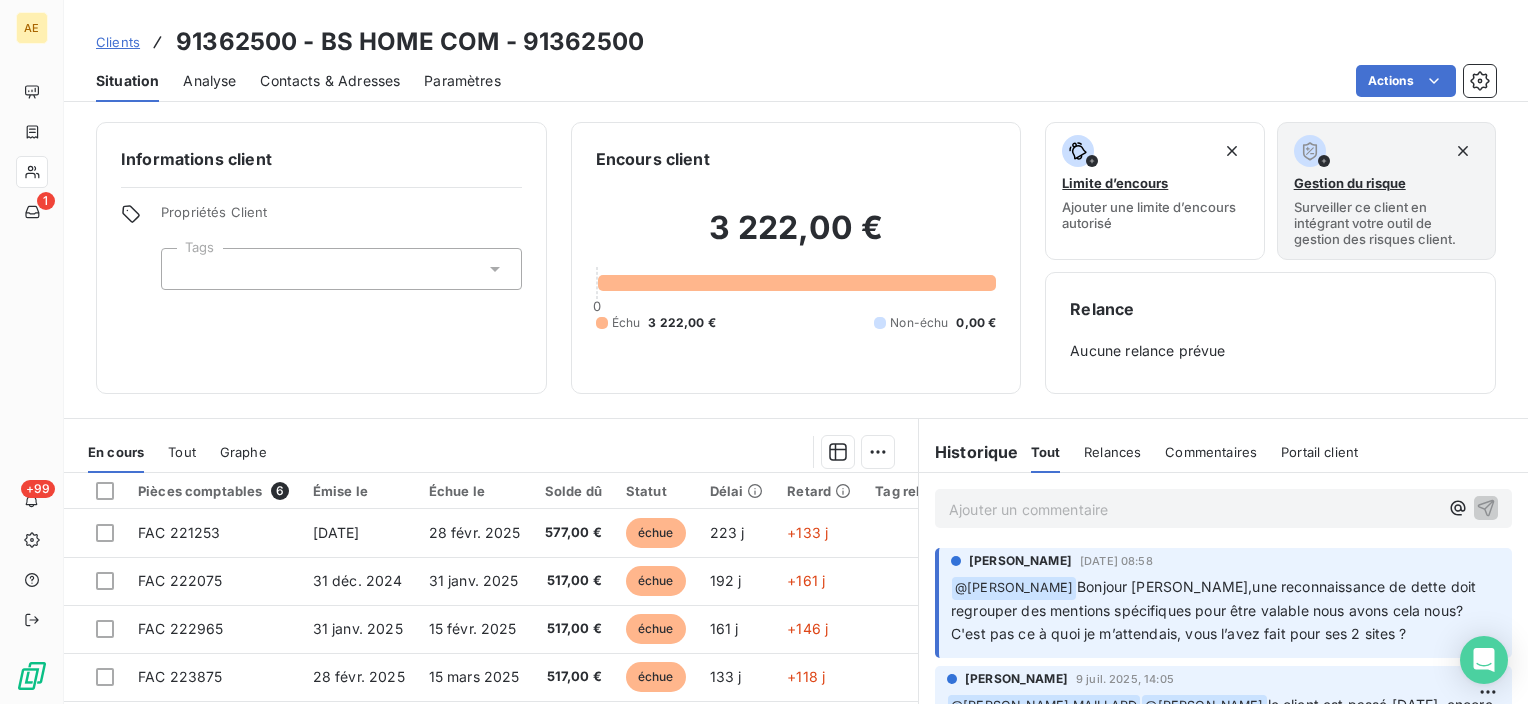 click on "Ajouter un commentaire ﻿" at bounding box center [1193, 509] 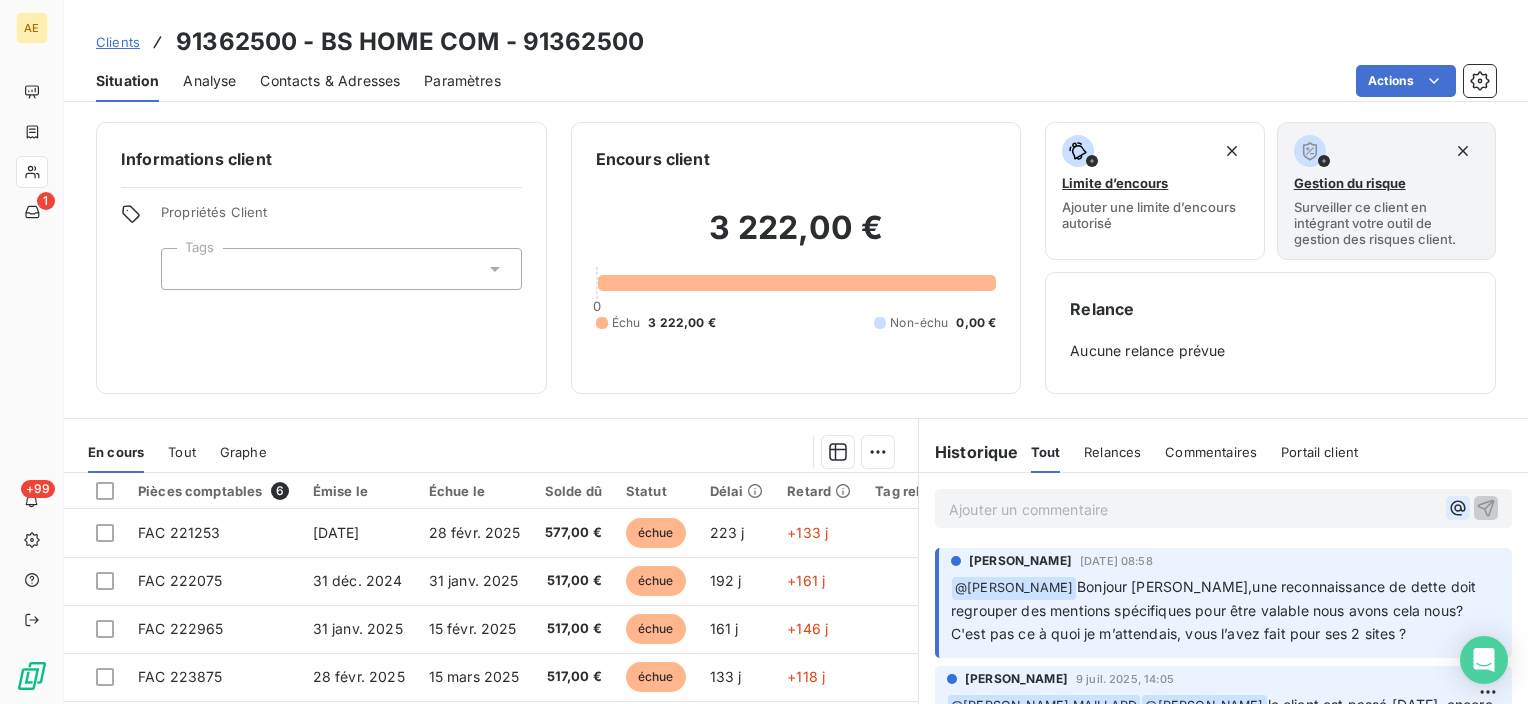 click 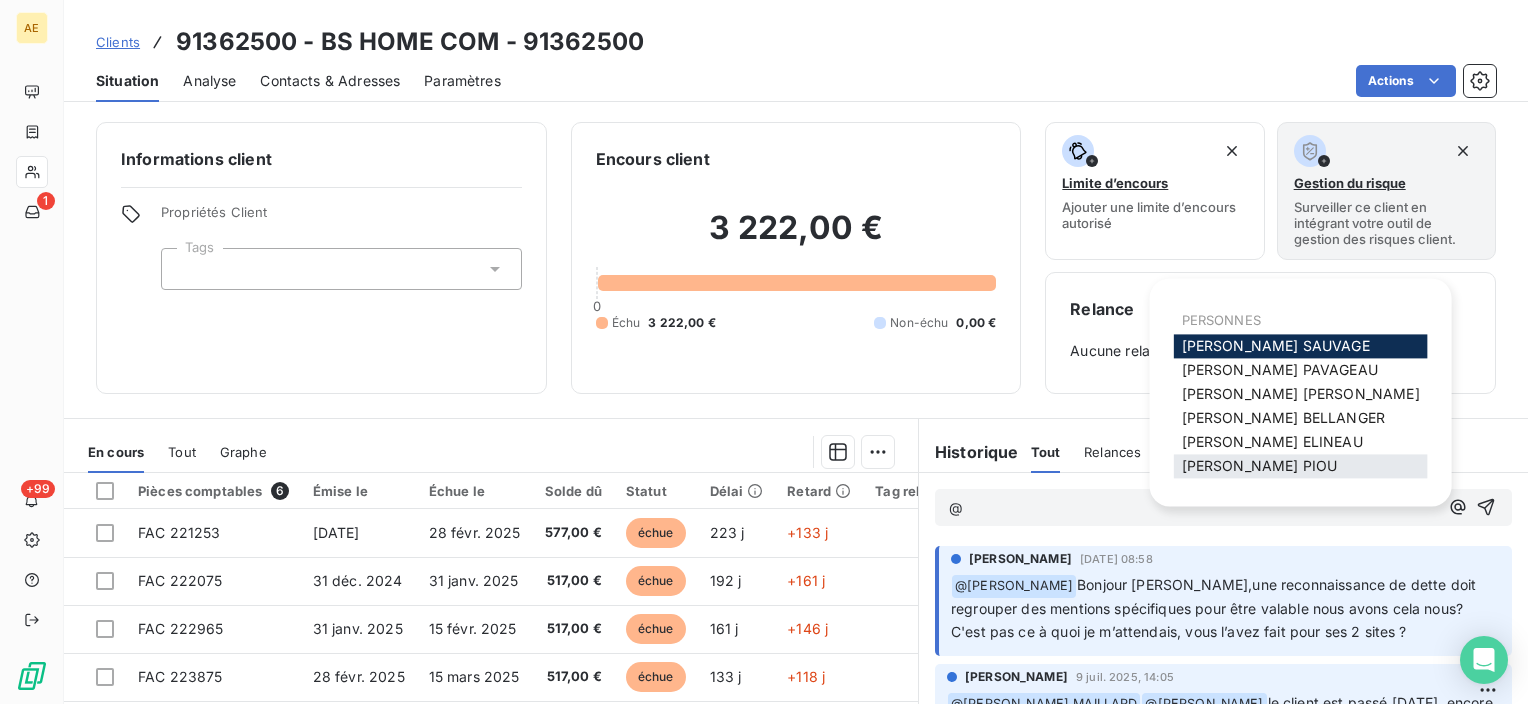 click on "[PERSON_NAME]" at bounding box center (1260, 465) 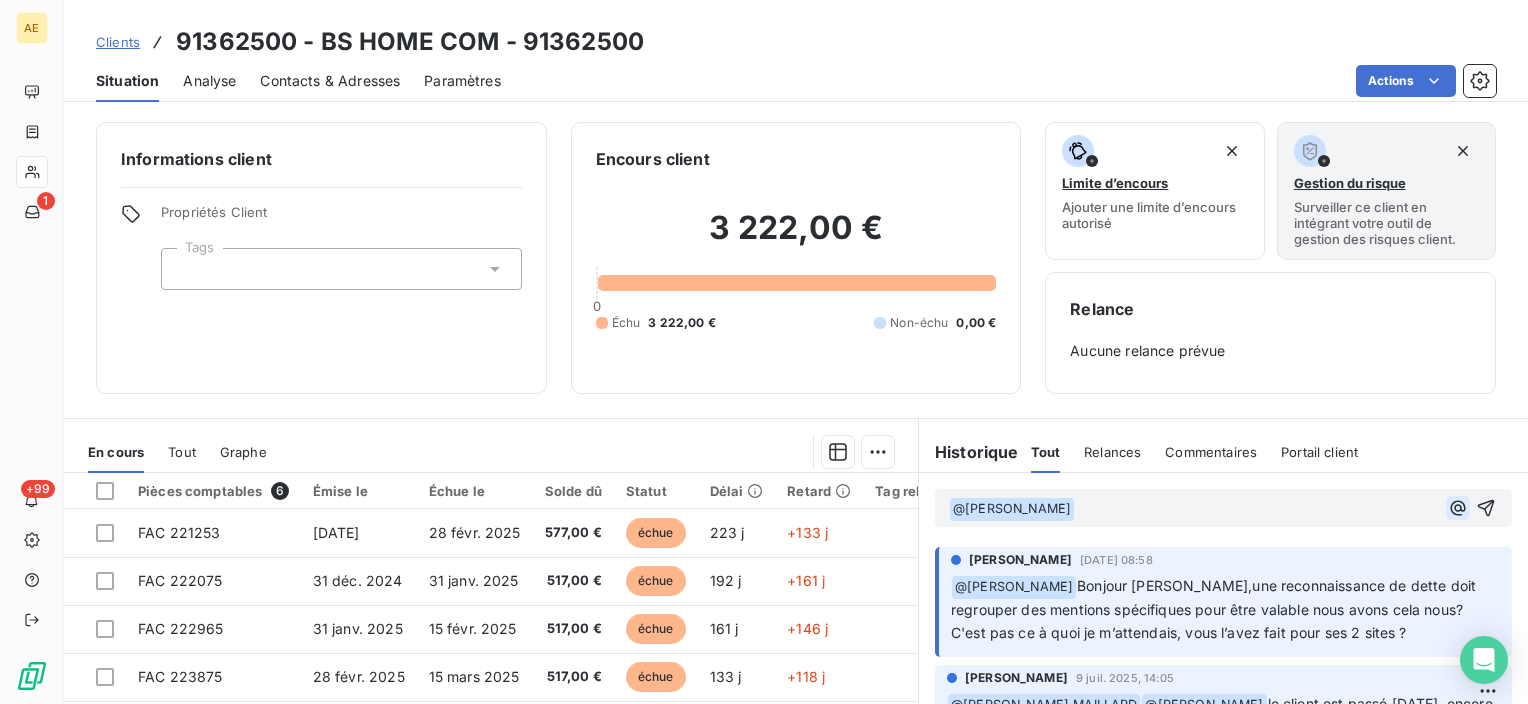 click 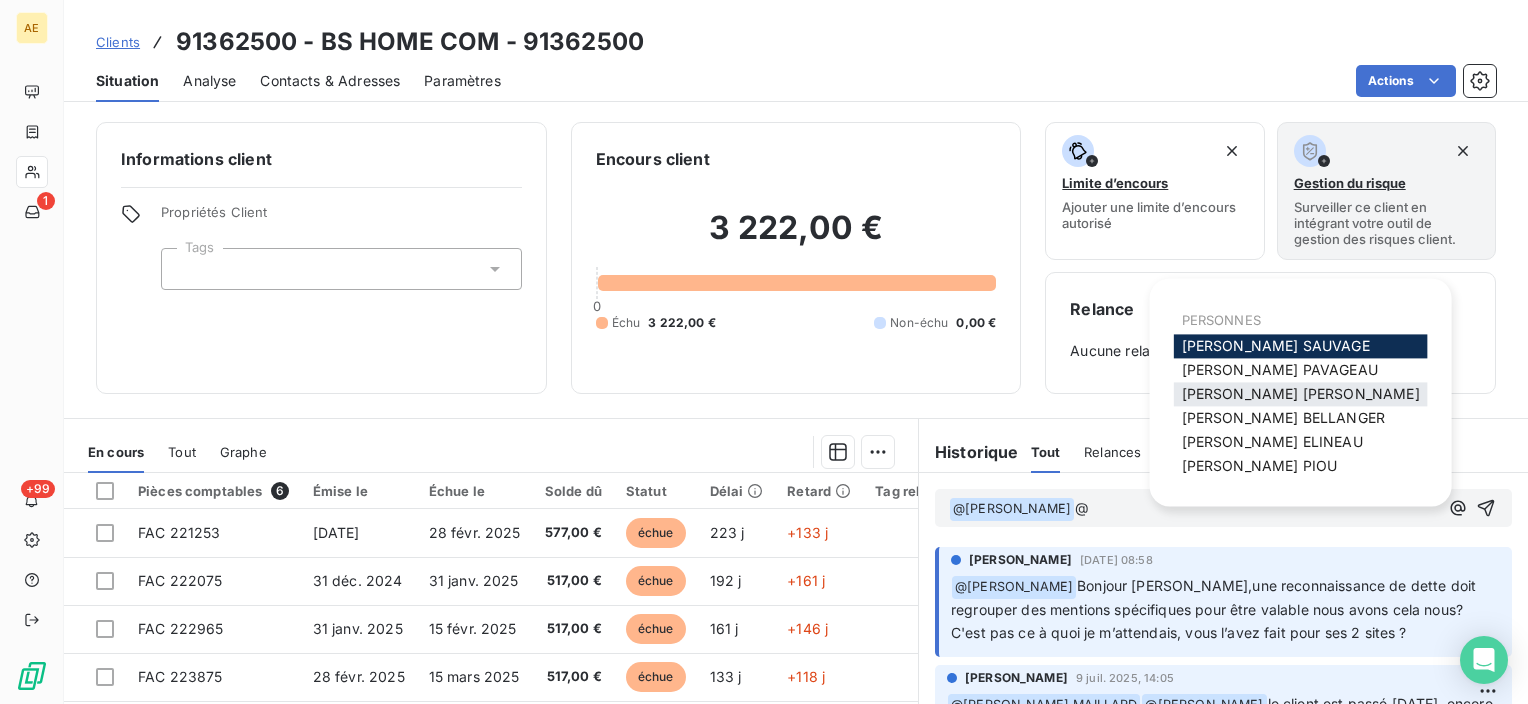 click on "[PERSON_NAME] MAILLARD" at bounding box center (1301, 393) 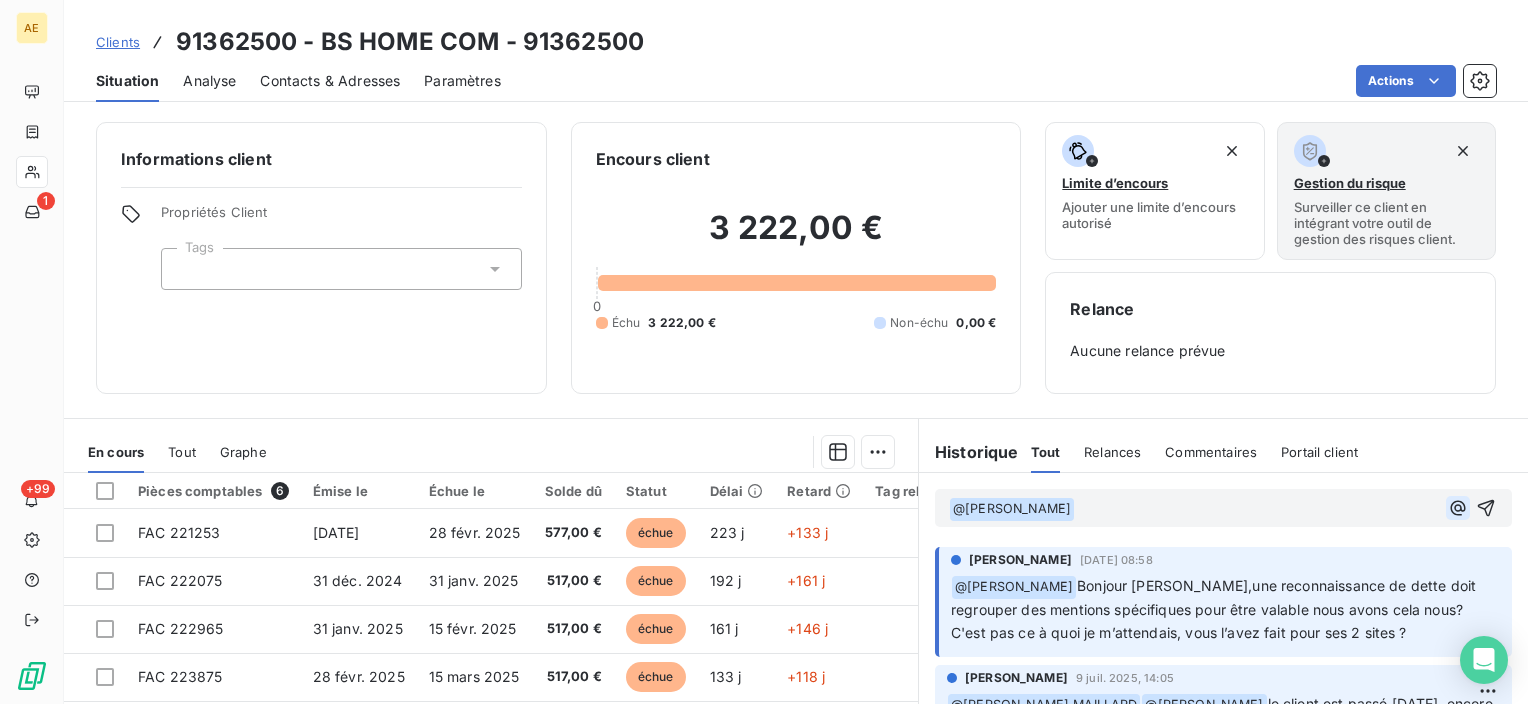 click 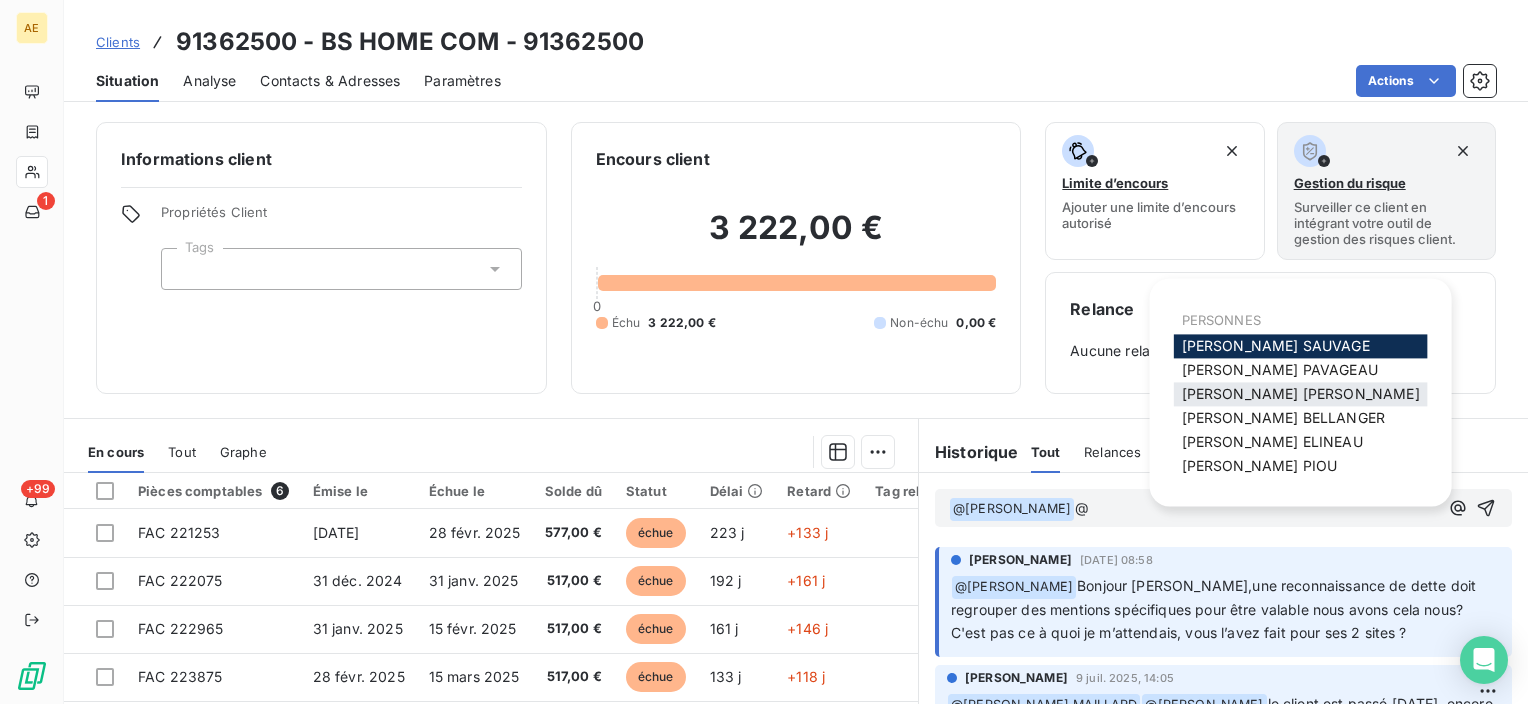 click on "[PERSON_NAME] MAILLARD" at bounding box center [1301, 393] 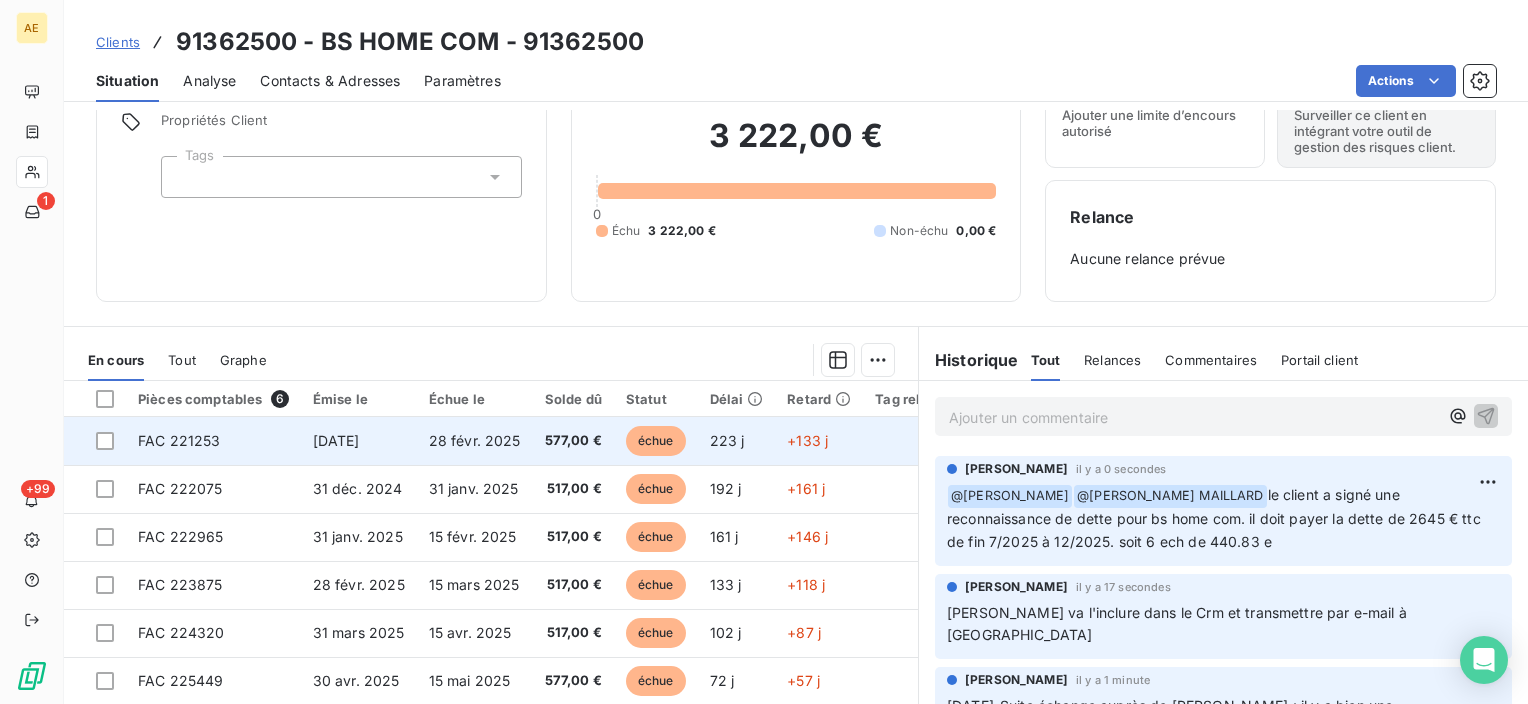 scroll, scrollTop: 0, scrollLeft: 0, axis: both 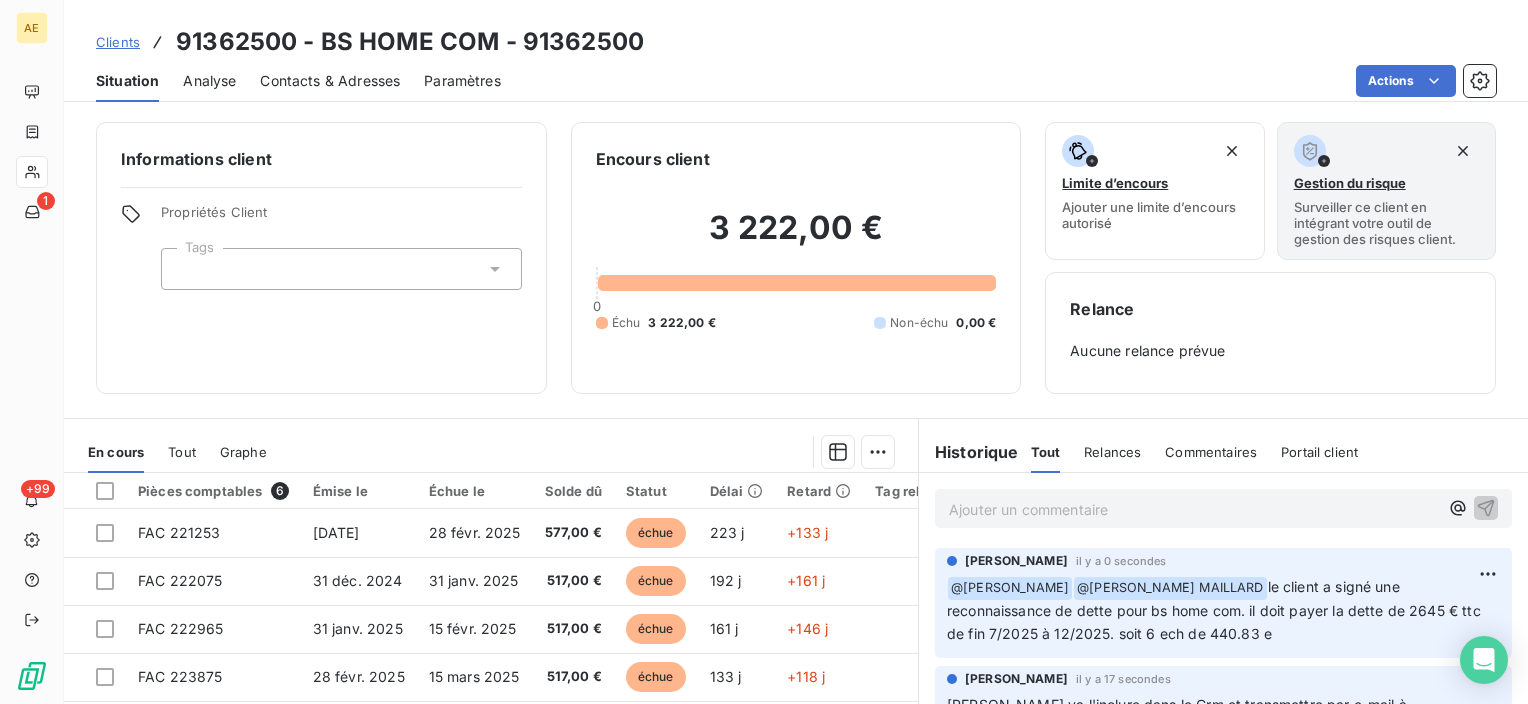 click on "3 222,00 €" at bounding box center [796, 238] 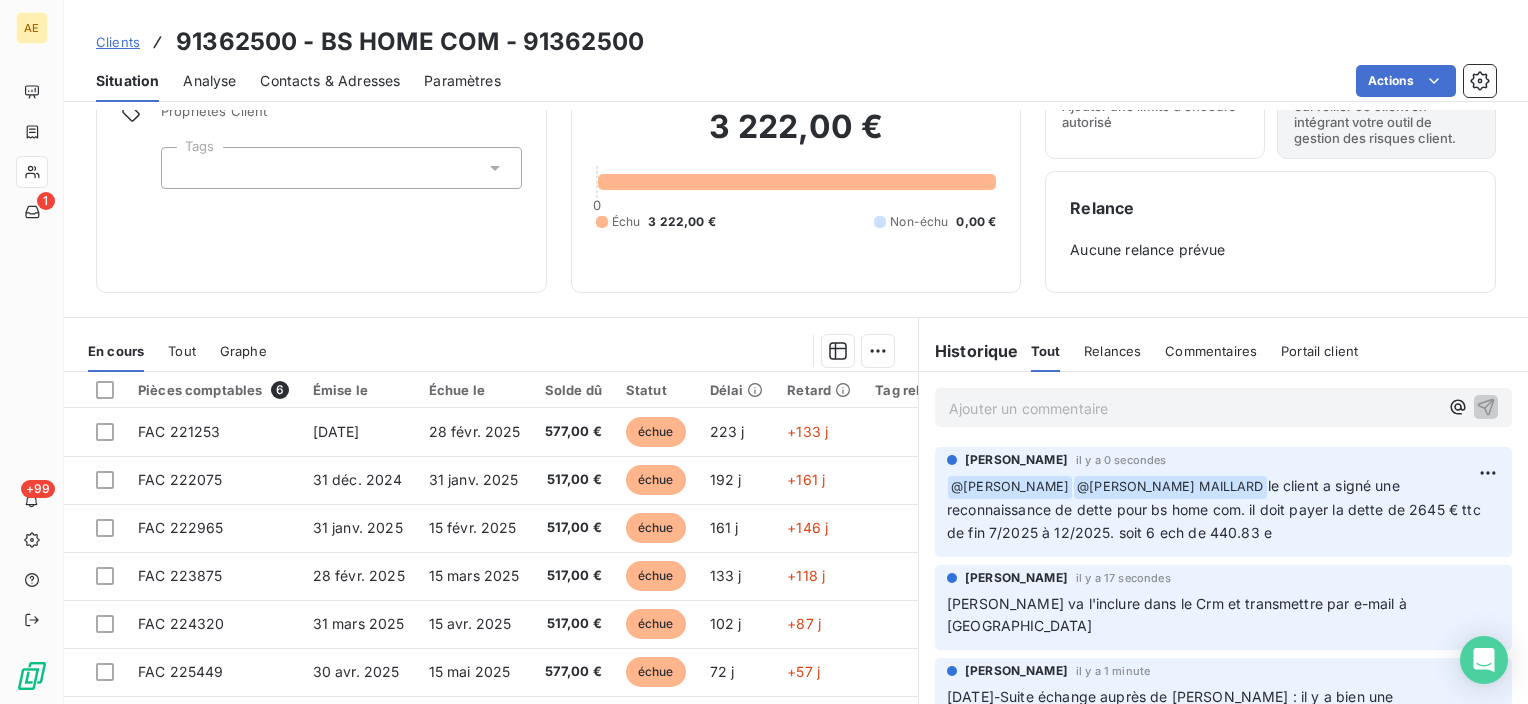 scroll, scrollTop: 0, scrollLeft: 0, axis: both 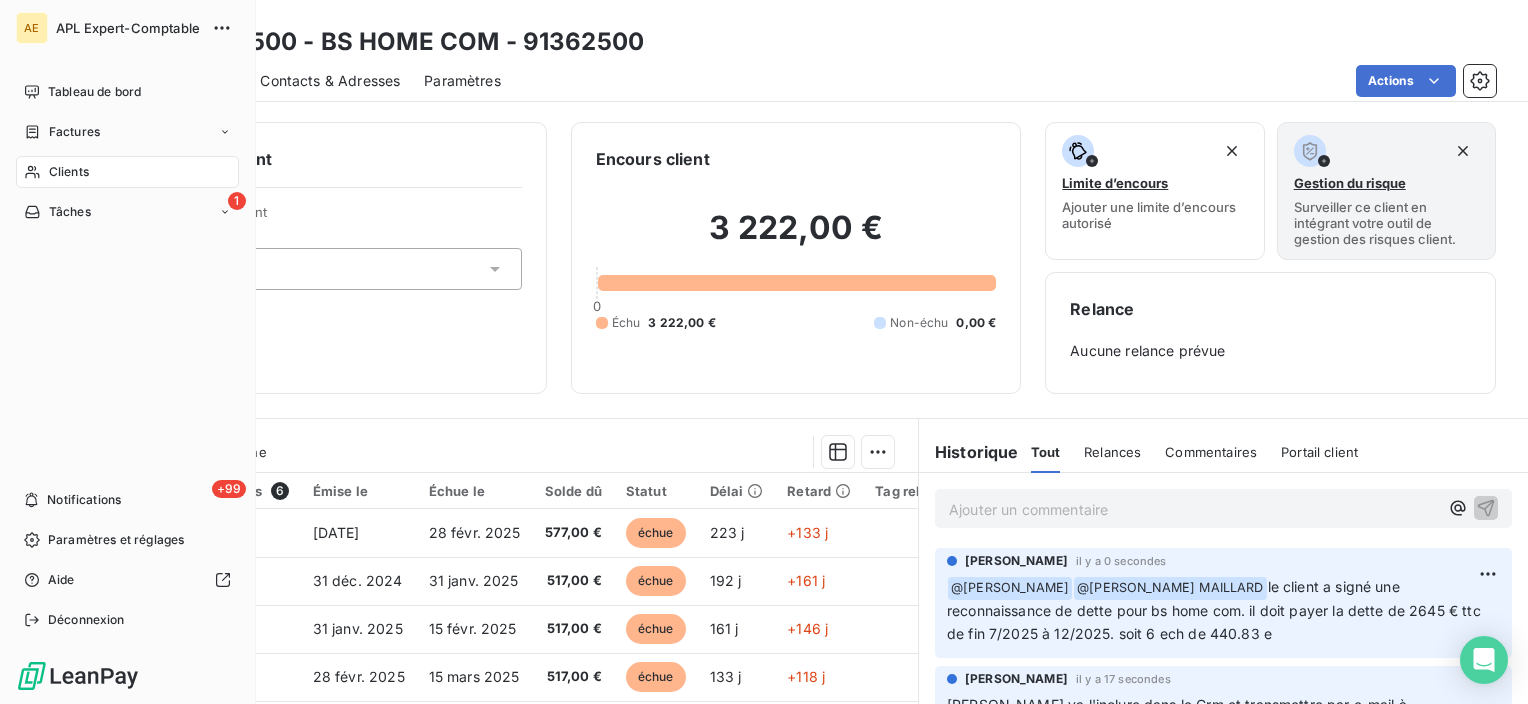 click on "Clients" at bounding box center (69, 172) 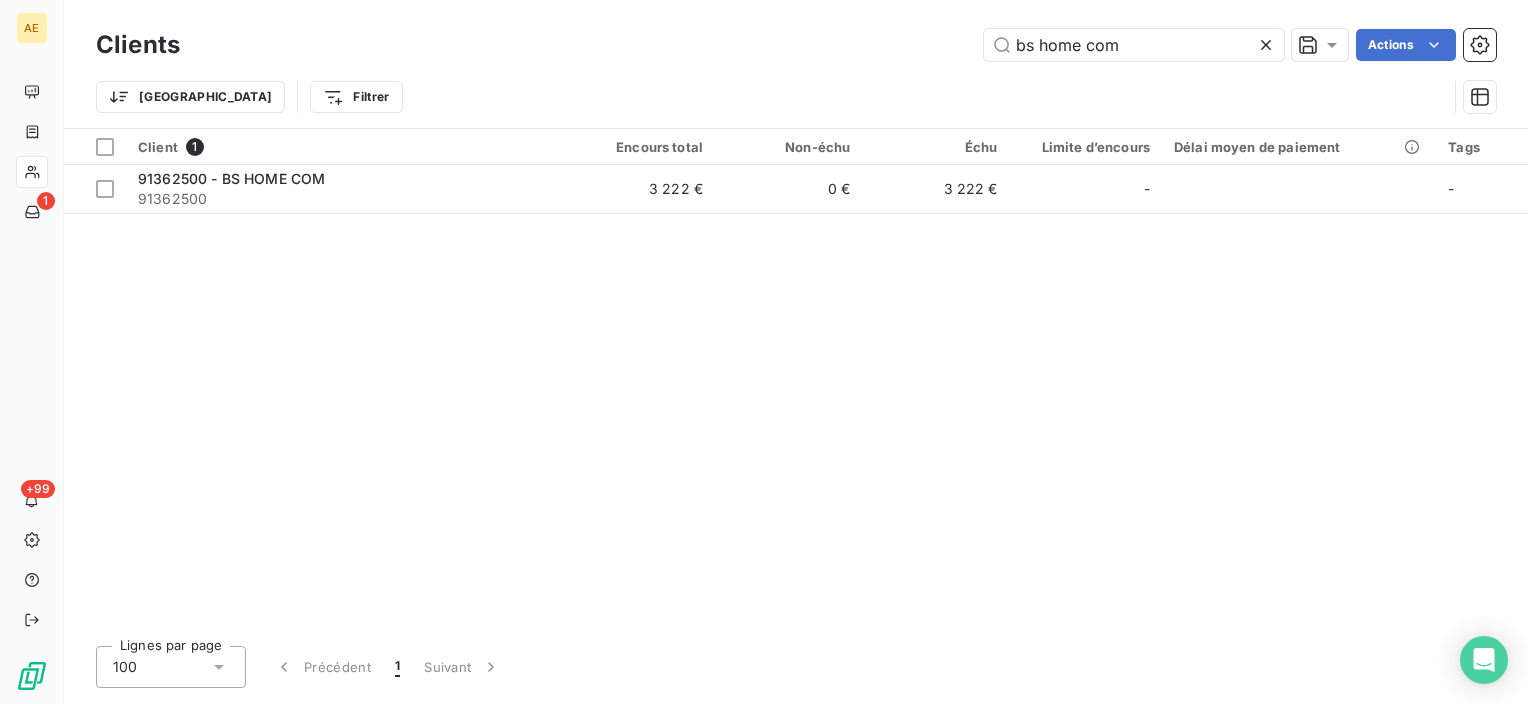 drag, startPoint x: 1130, startPoint y: 44, endPoint x: 773, endPoint y: 35, distance: 357.11343 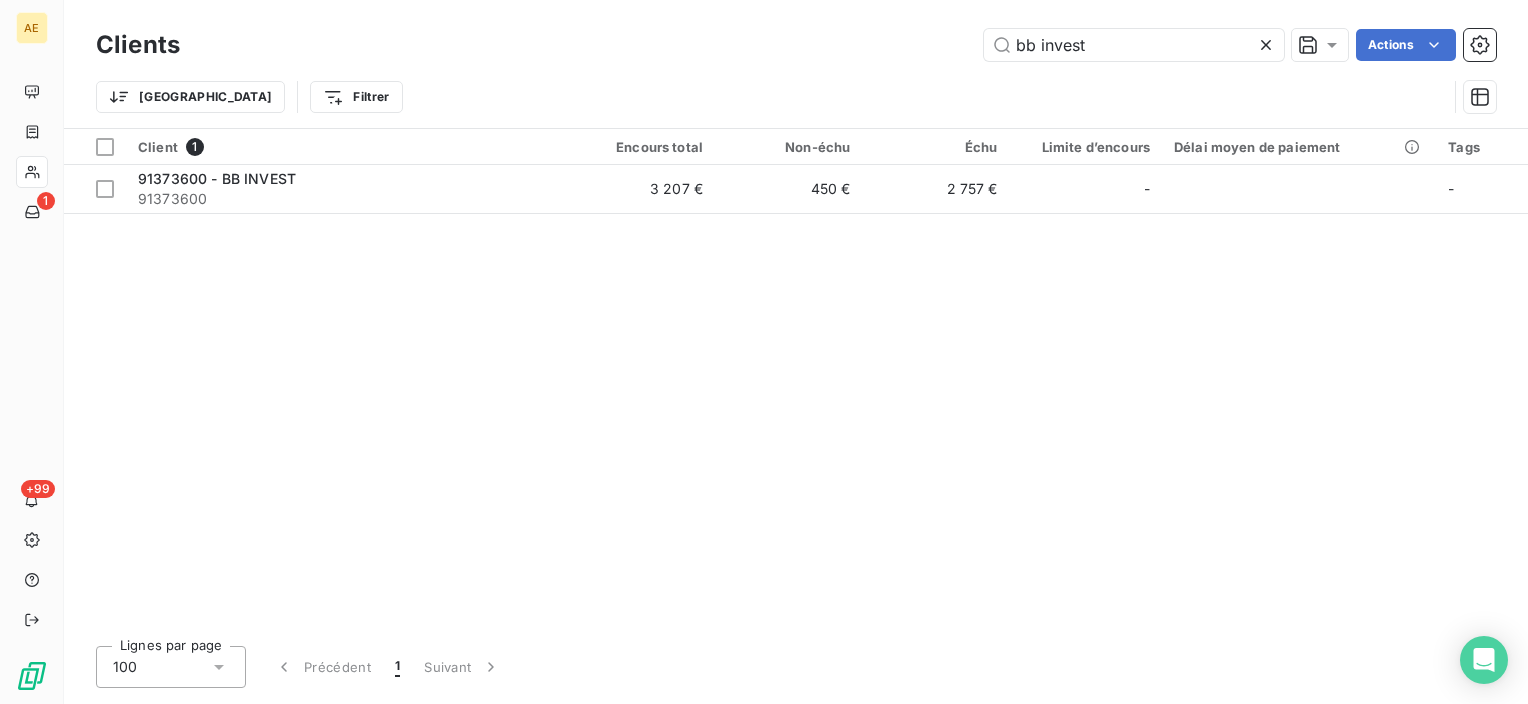 type on "bb invest" 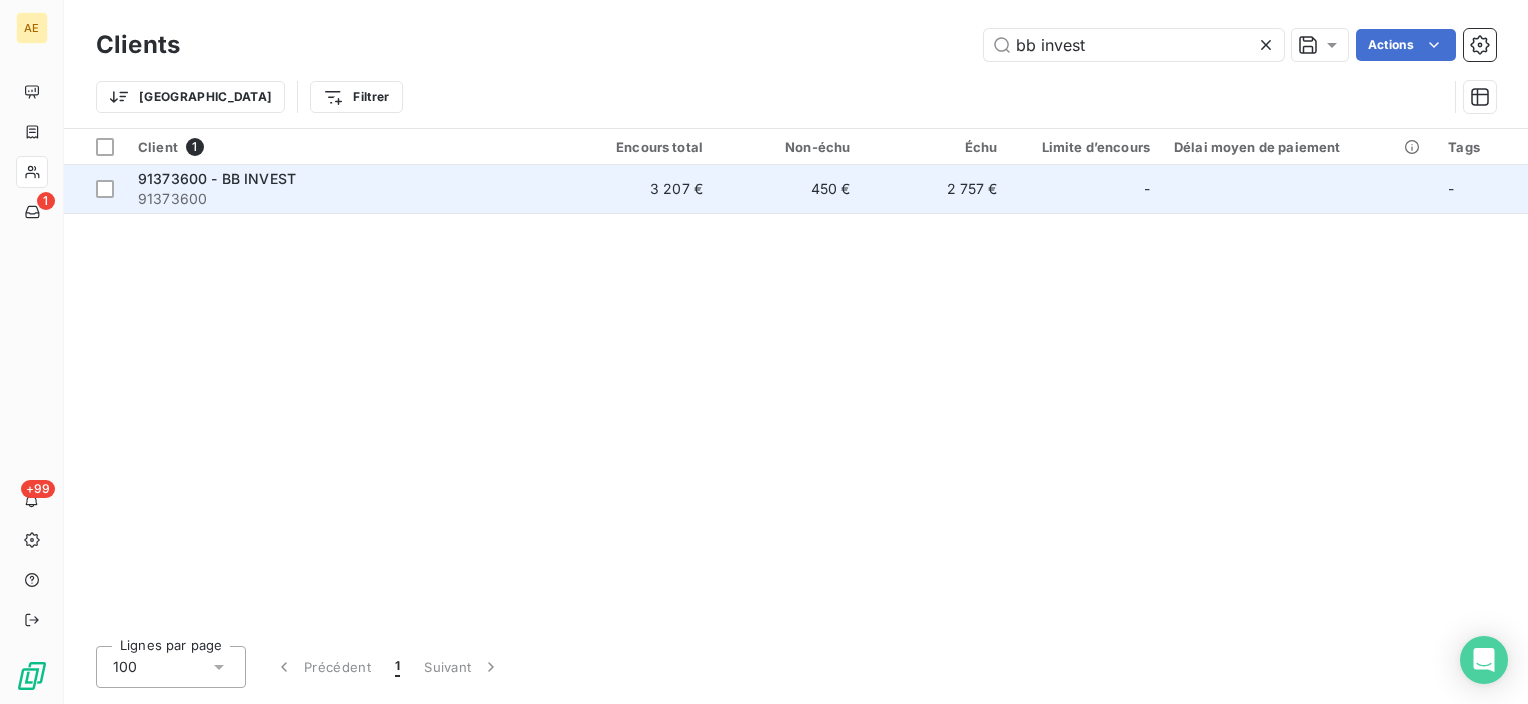 click on "91373600 - BB INVEST" at bounding box center [217, 178] 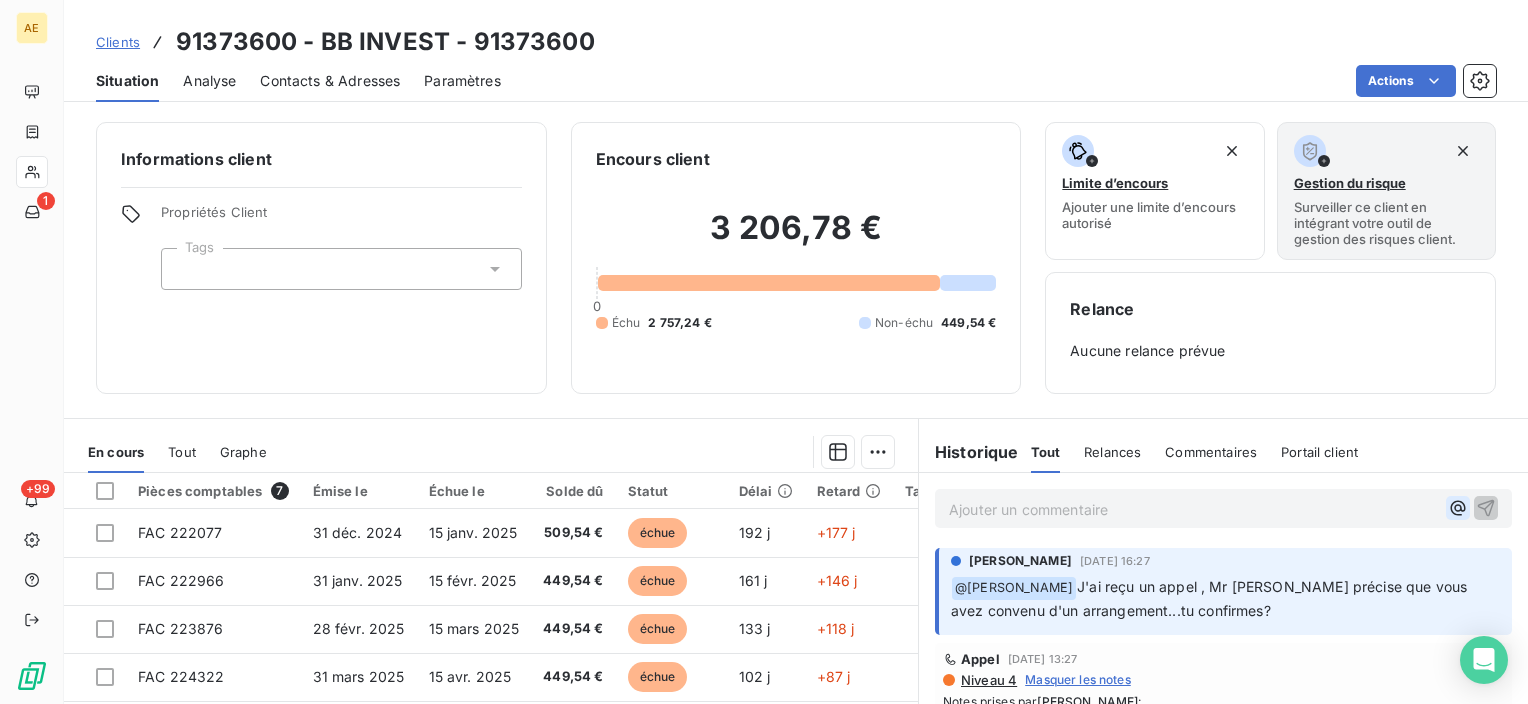 click 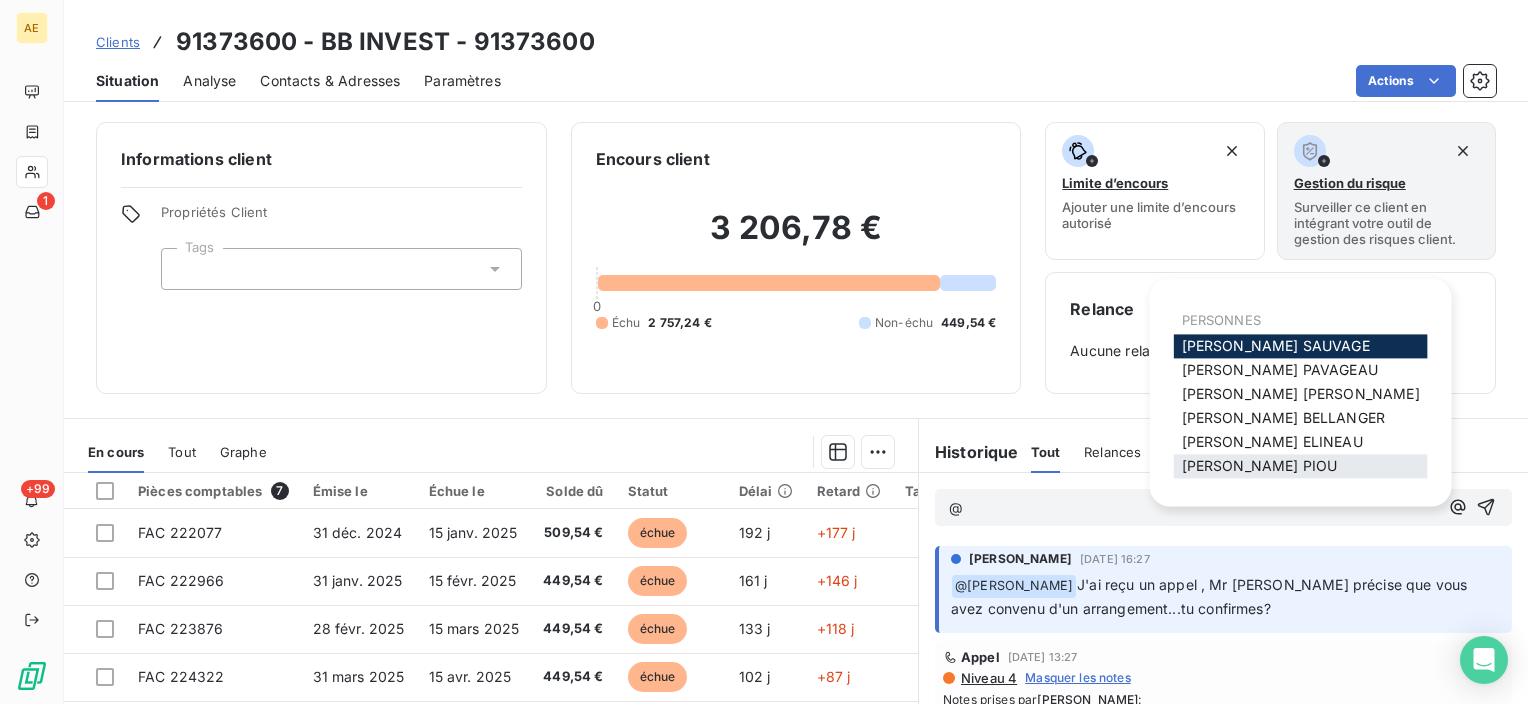 click on "[PERSON_NAME]" at bounding box center [1260, 465] 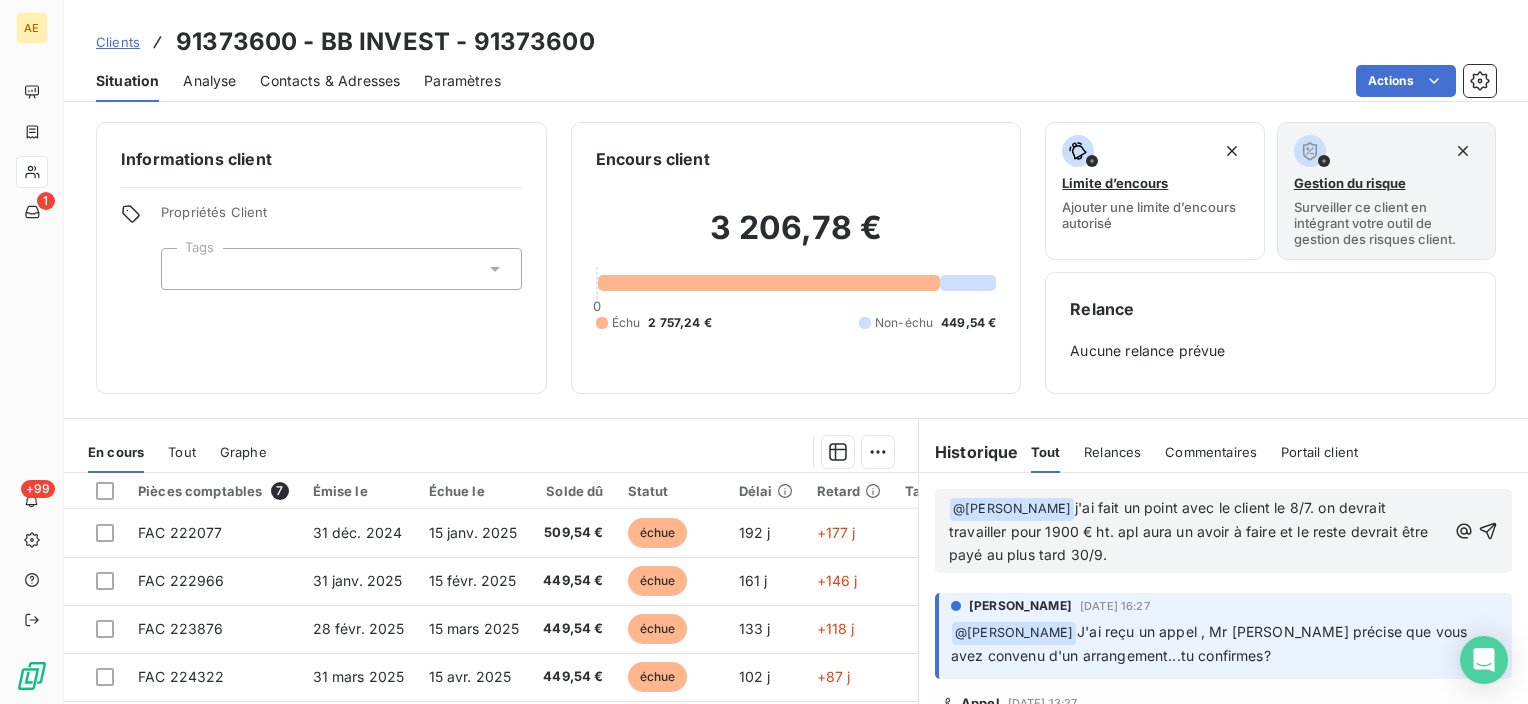 drag, startPoint x: 1238, startPoint y: 562, endPoint x: 1314, endPoint y: 551, distance: 76.79192 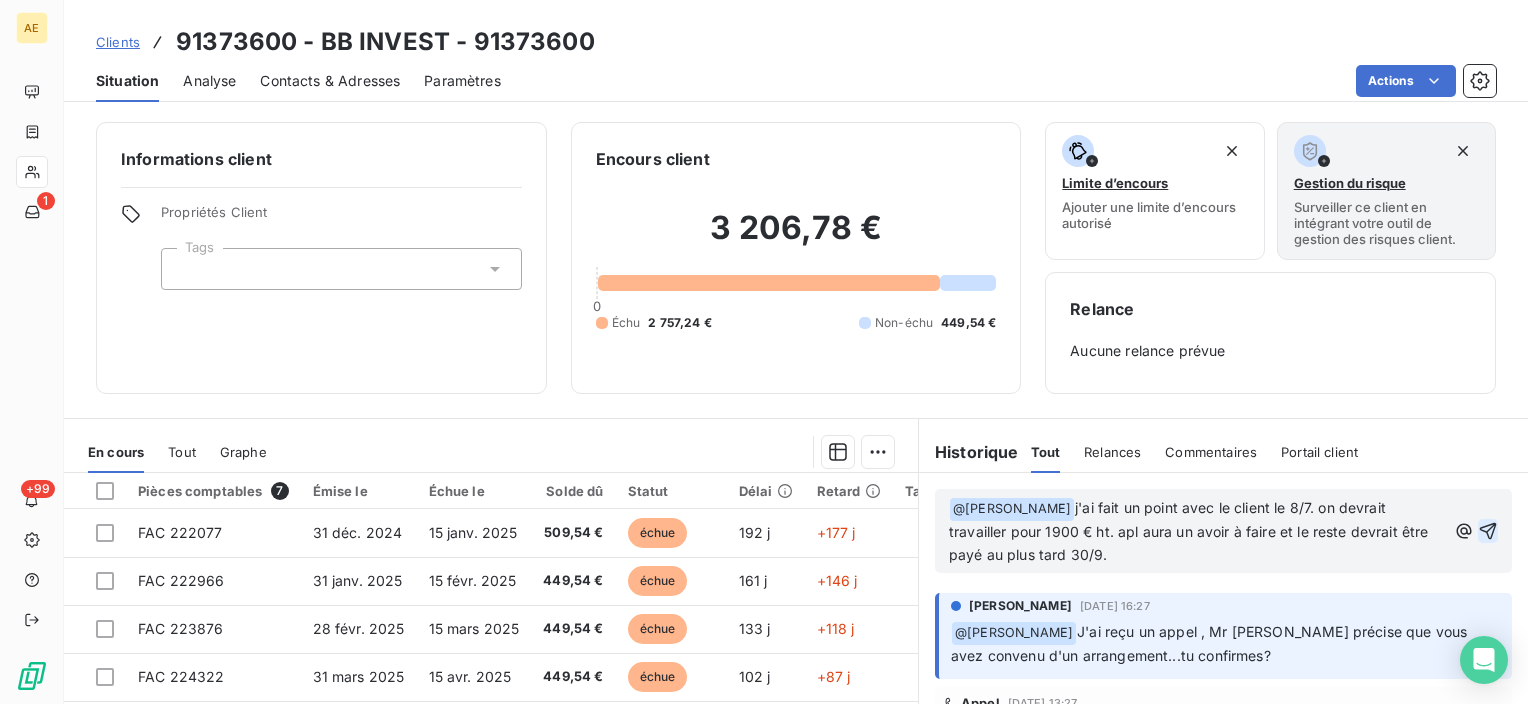 click 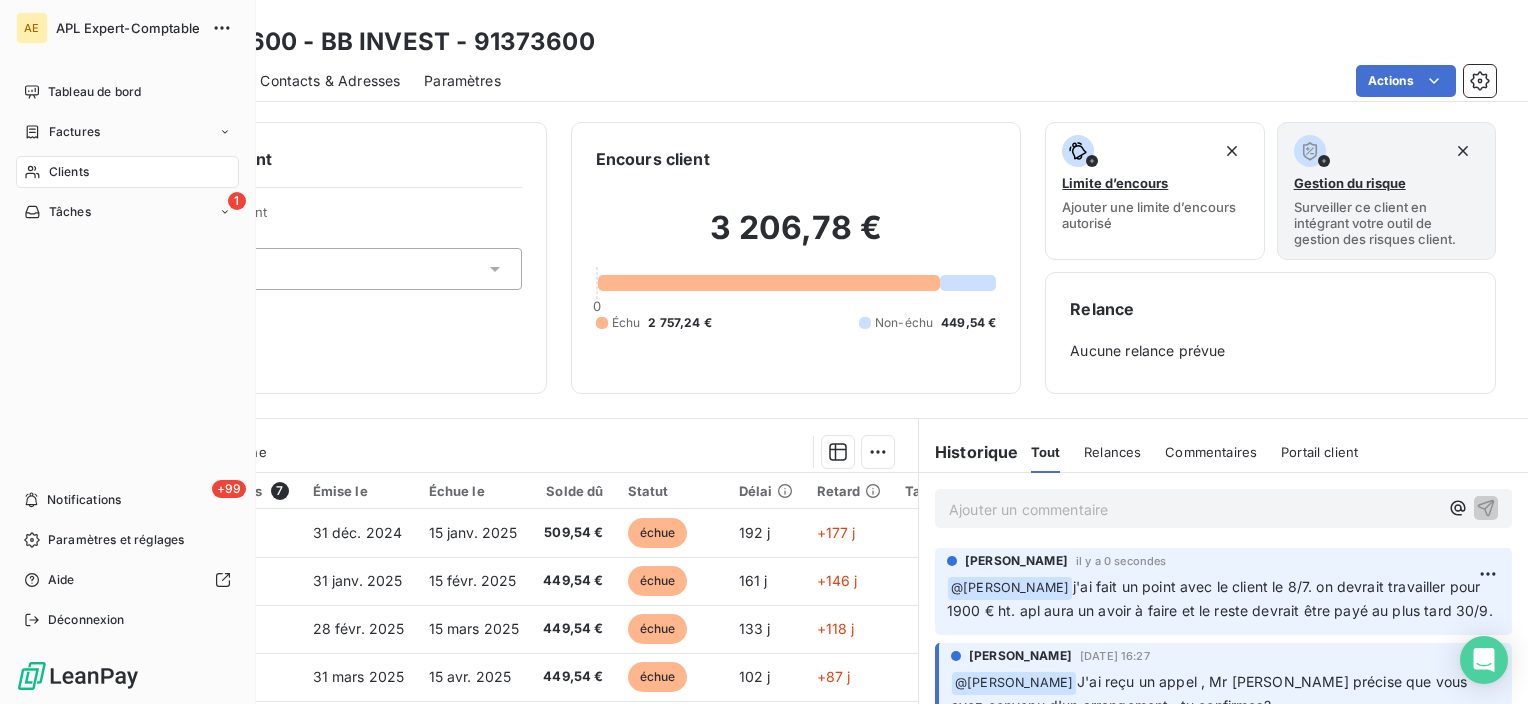 click on "Clients" at bounding box center (69, 172) 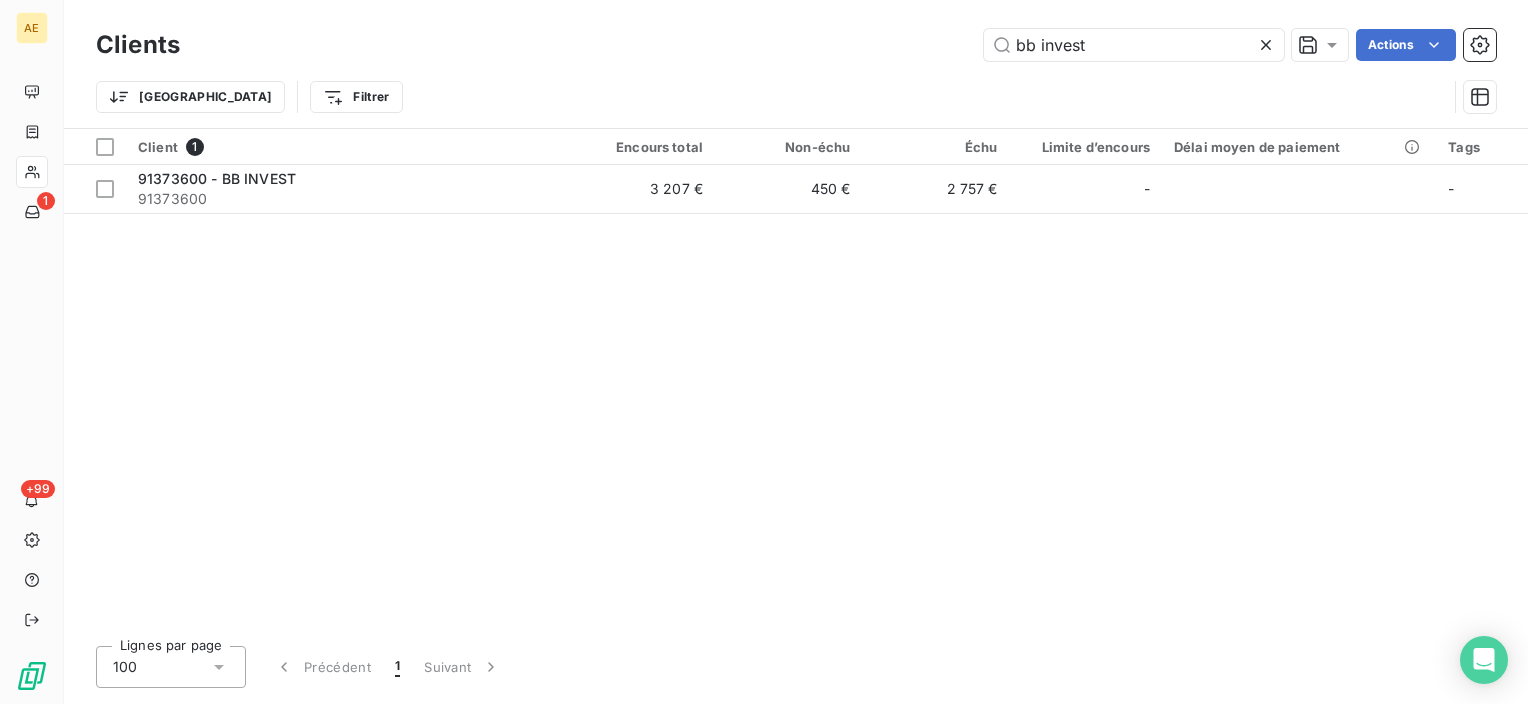 drag, startPoint x: 1124, startPoint y: 42, endPoint x: 748, endPoint y: 13, distance: 377.1167 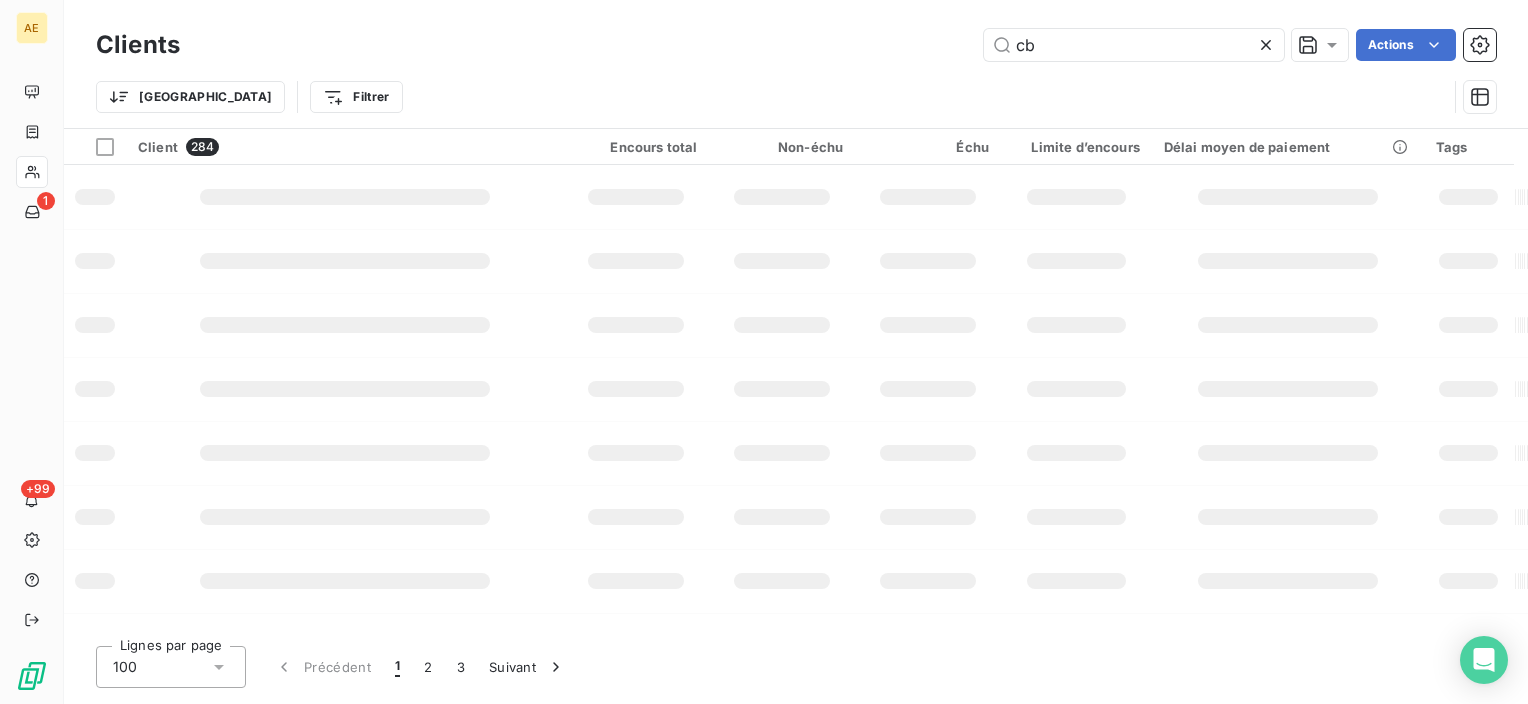type on "c" 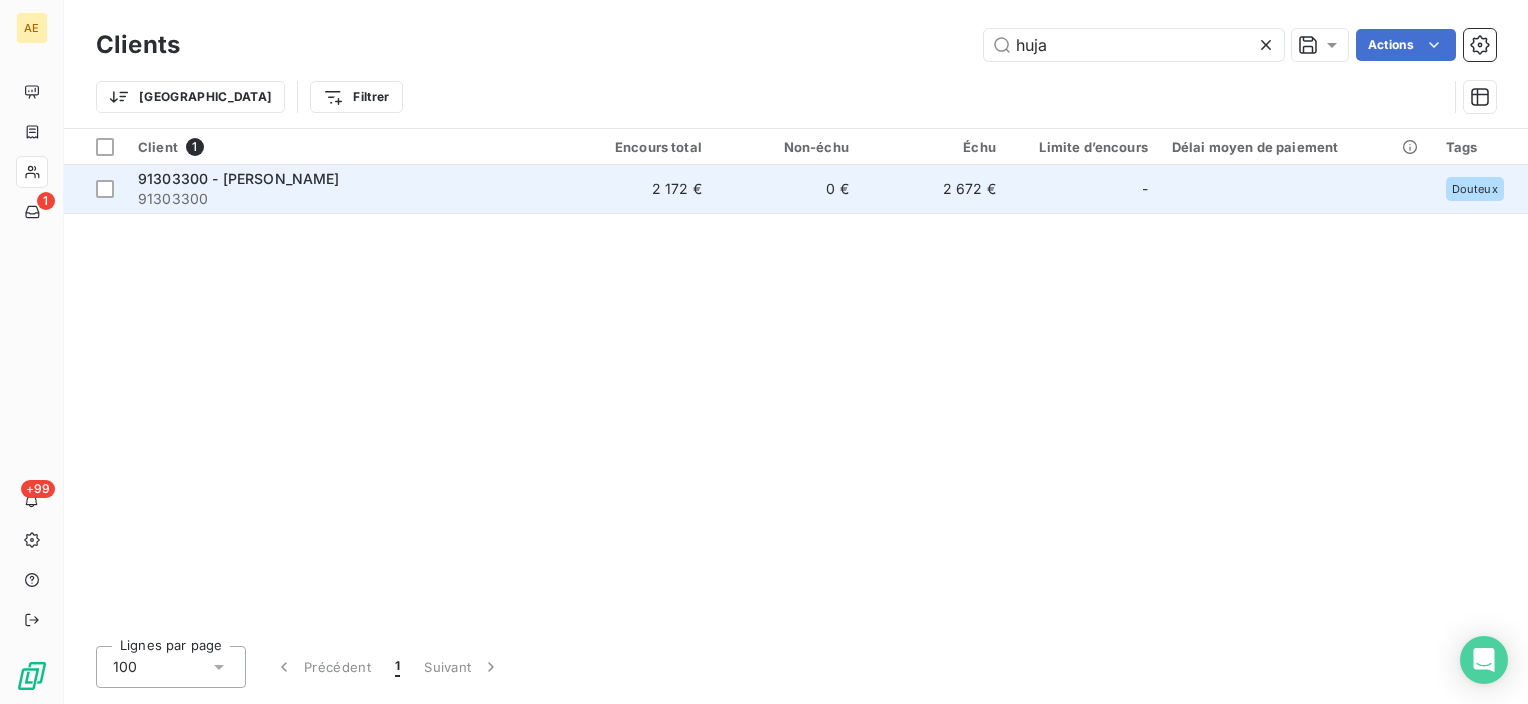 type on "huja" 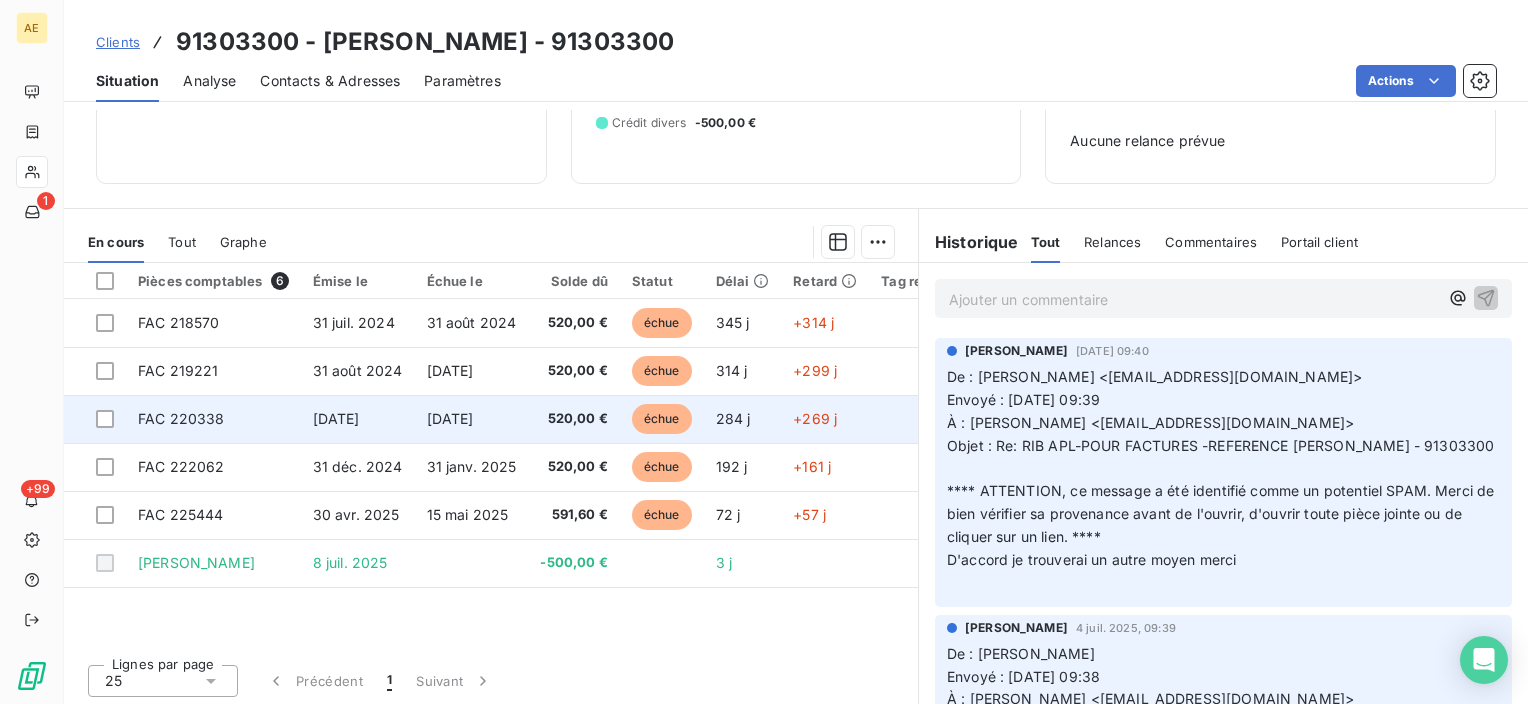 scroll, scrollTop: 212, scrollLeft: 0, axis: vertical 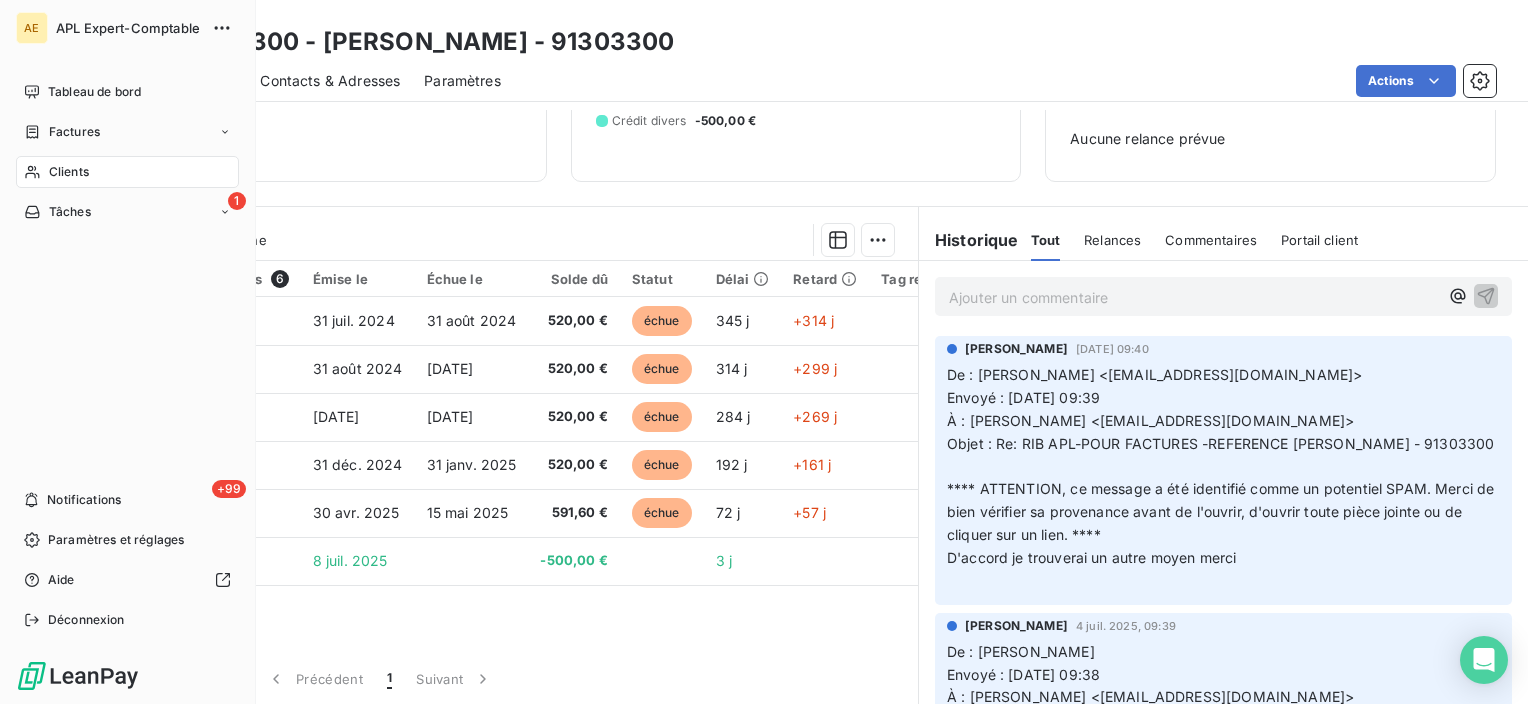 click on "Clients" at bounding box center (69, 172) 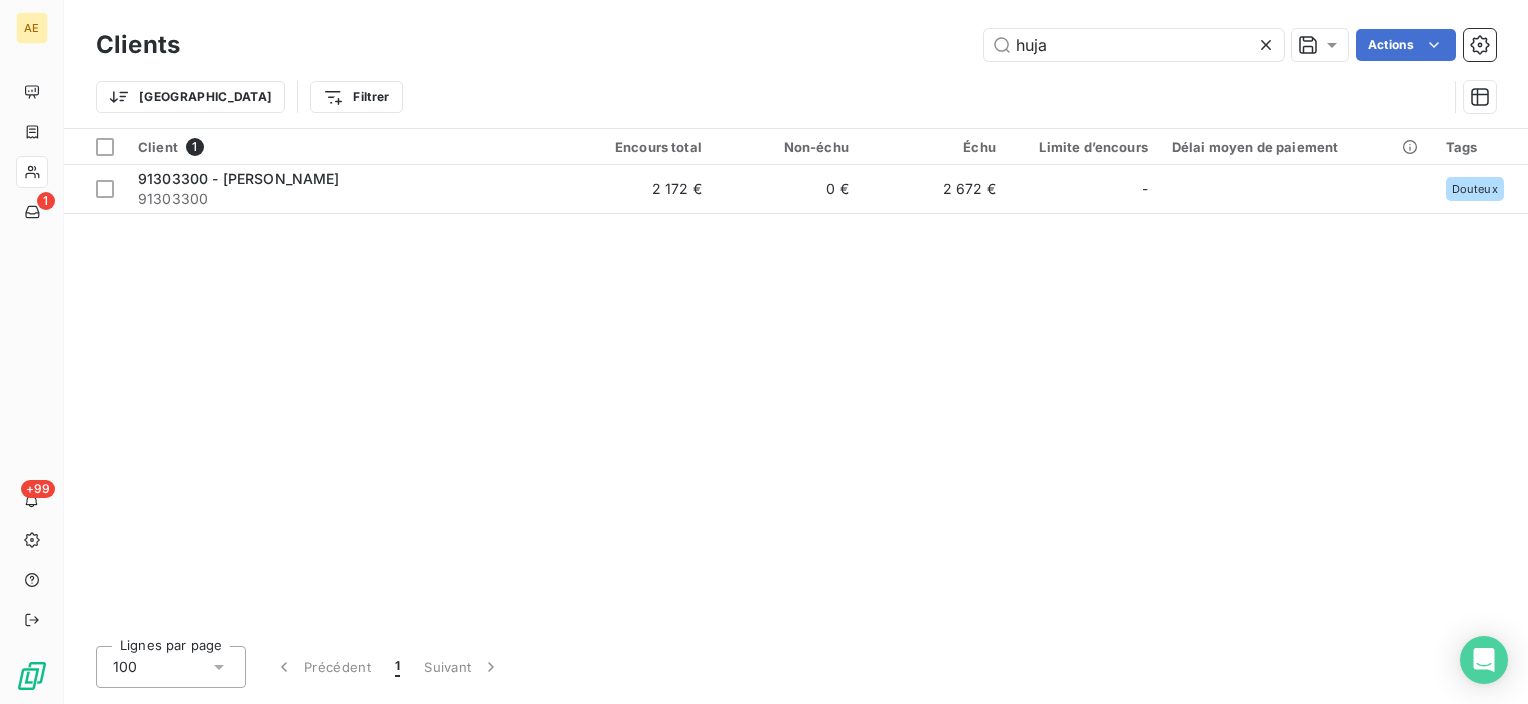 drag, startPoint x: 1010, startPoint y: 46, endPoint x: 884, endPoint y: 34, distance: 126.57014 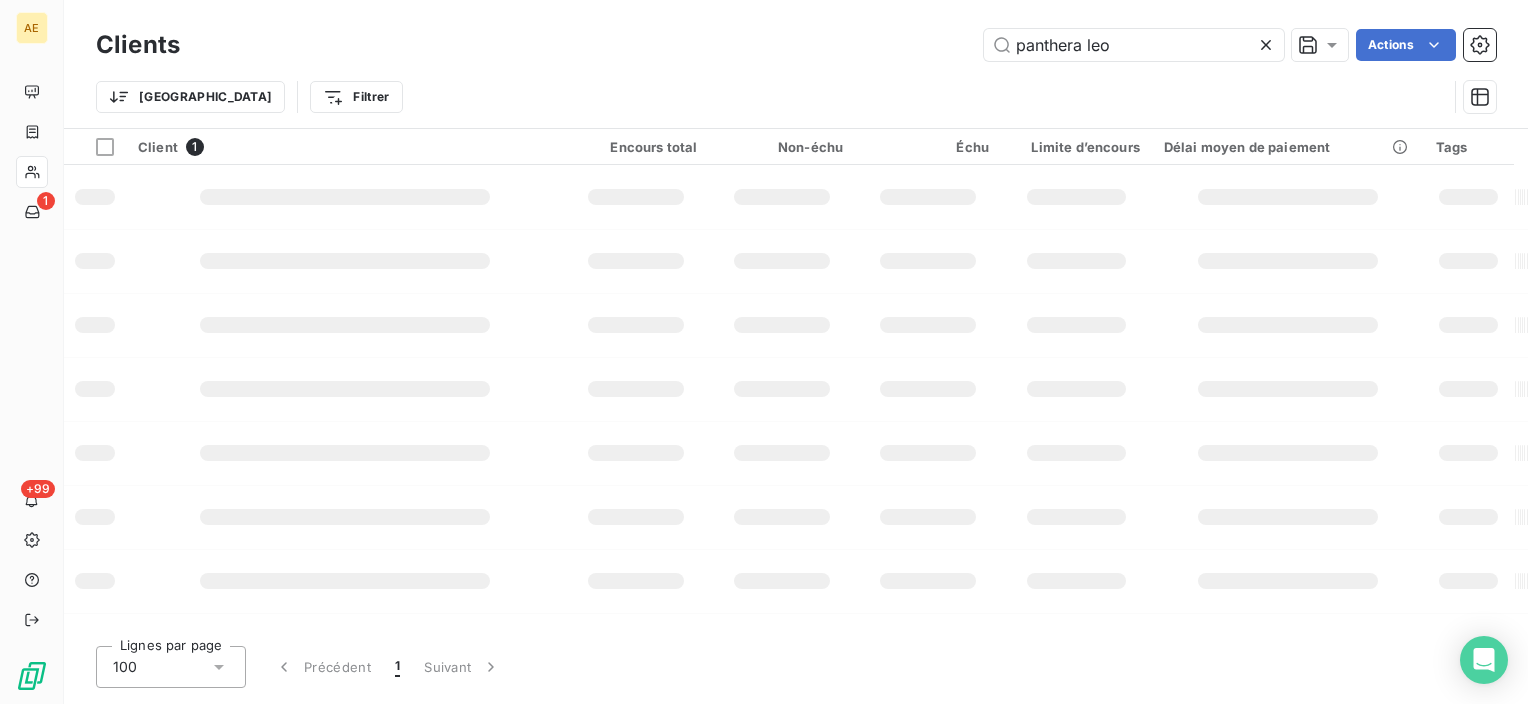 type on "panthera leo" 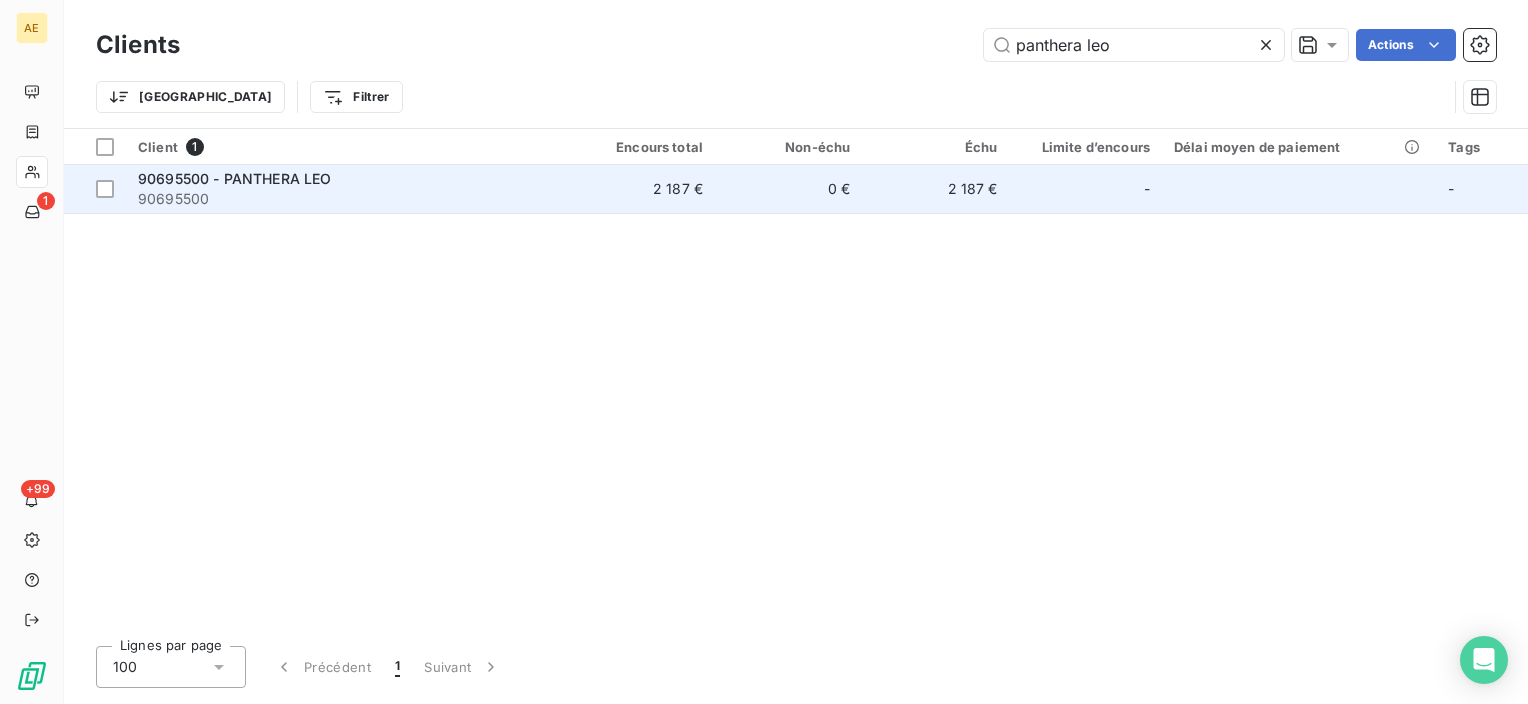 click on "90695500 - PANTHERA LEO" at bounding box center [234, 178] 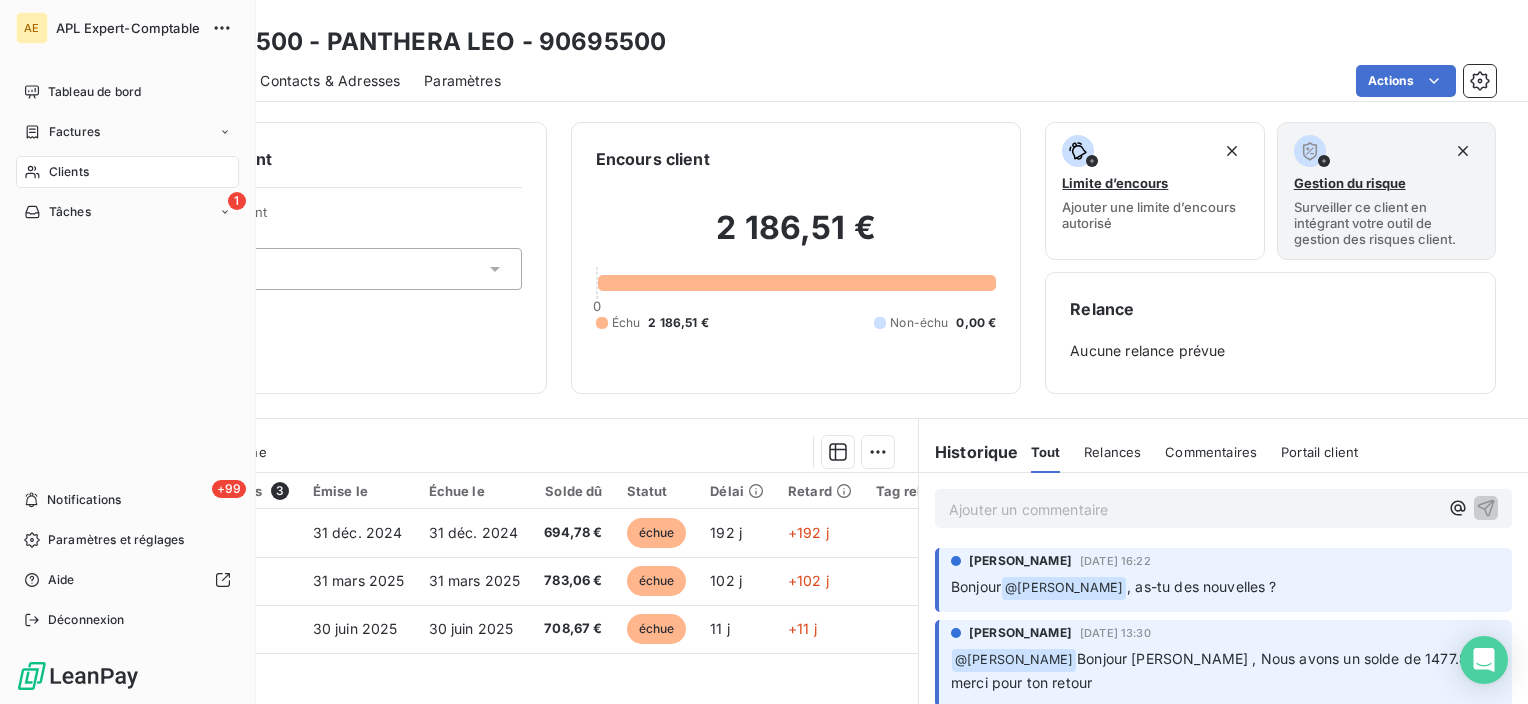 click on "Clients" at bounding box center [69, 172] 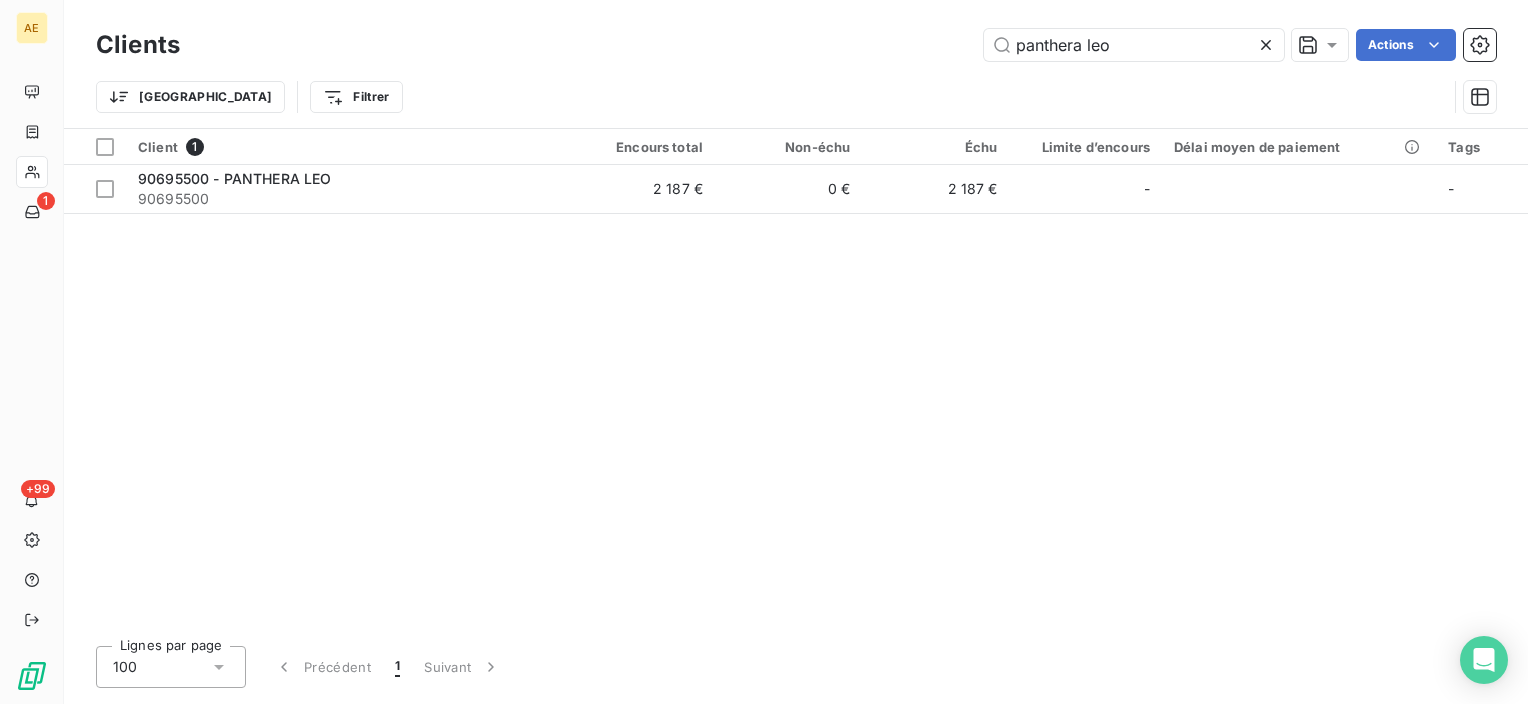 click on "panthera leo Actions" at bounding box center [850, 45] 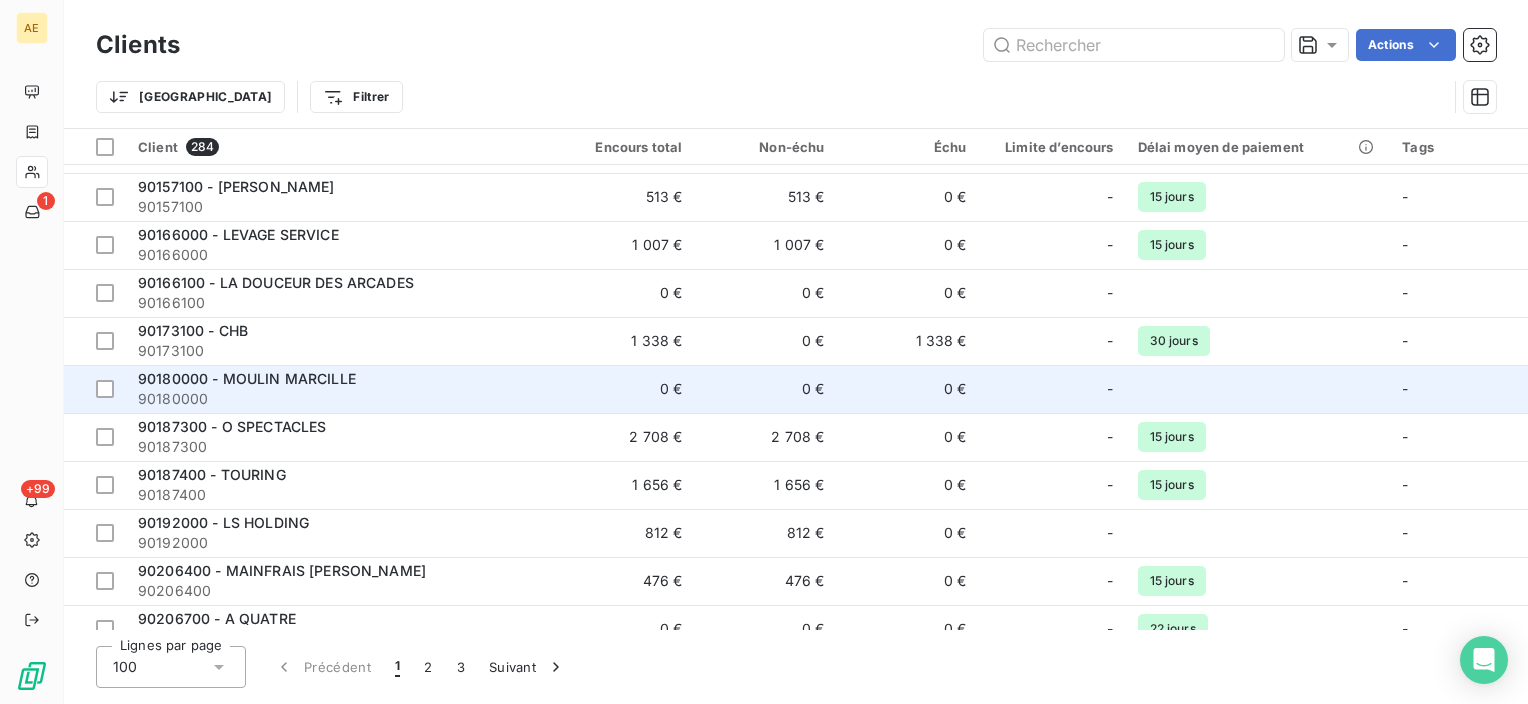 scroll, scrollTop: 1100, scrollLeft: 0, axis: vertical 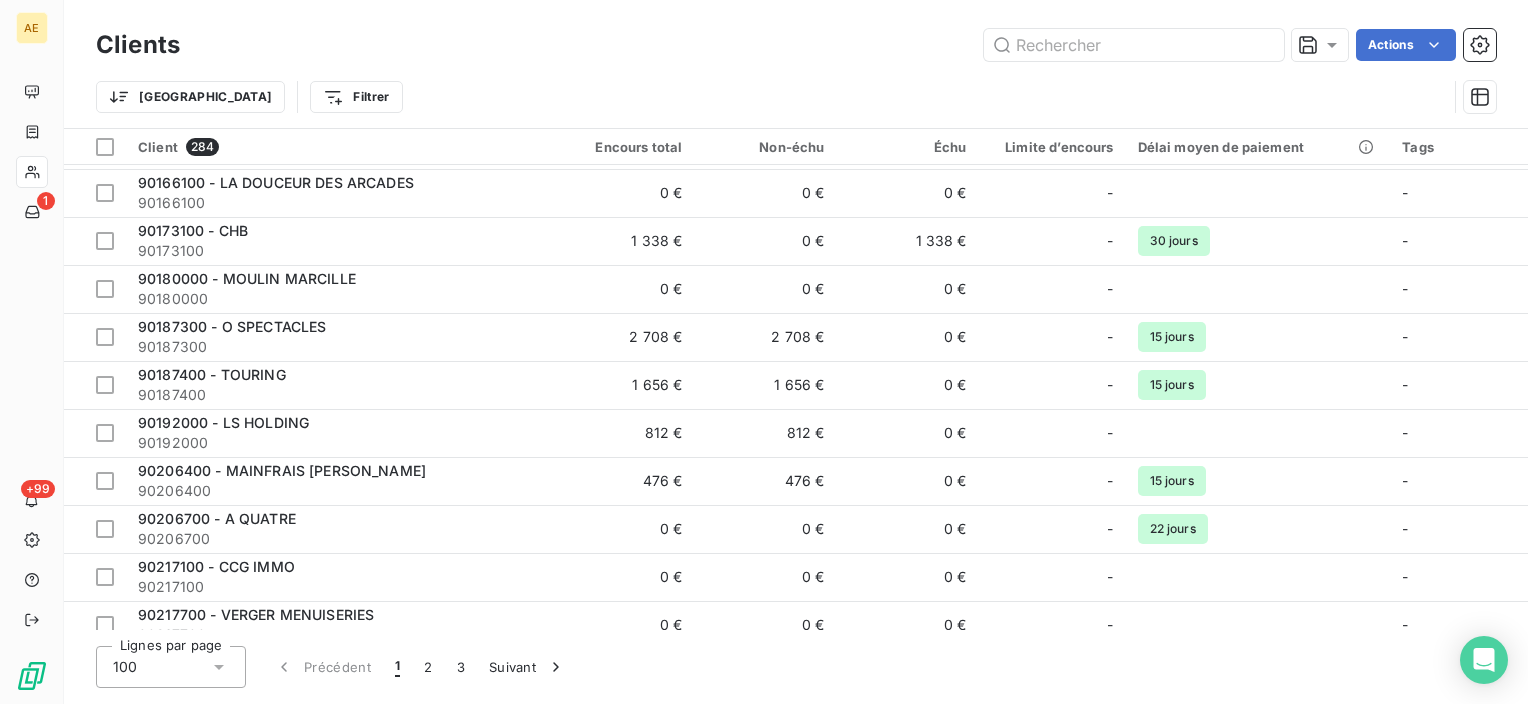 type 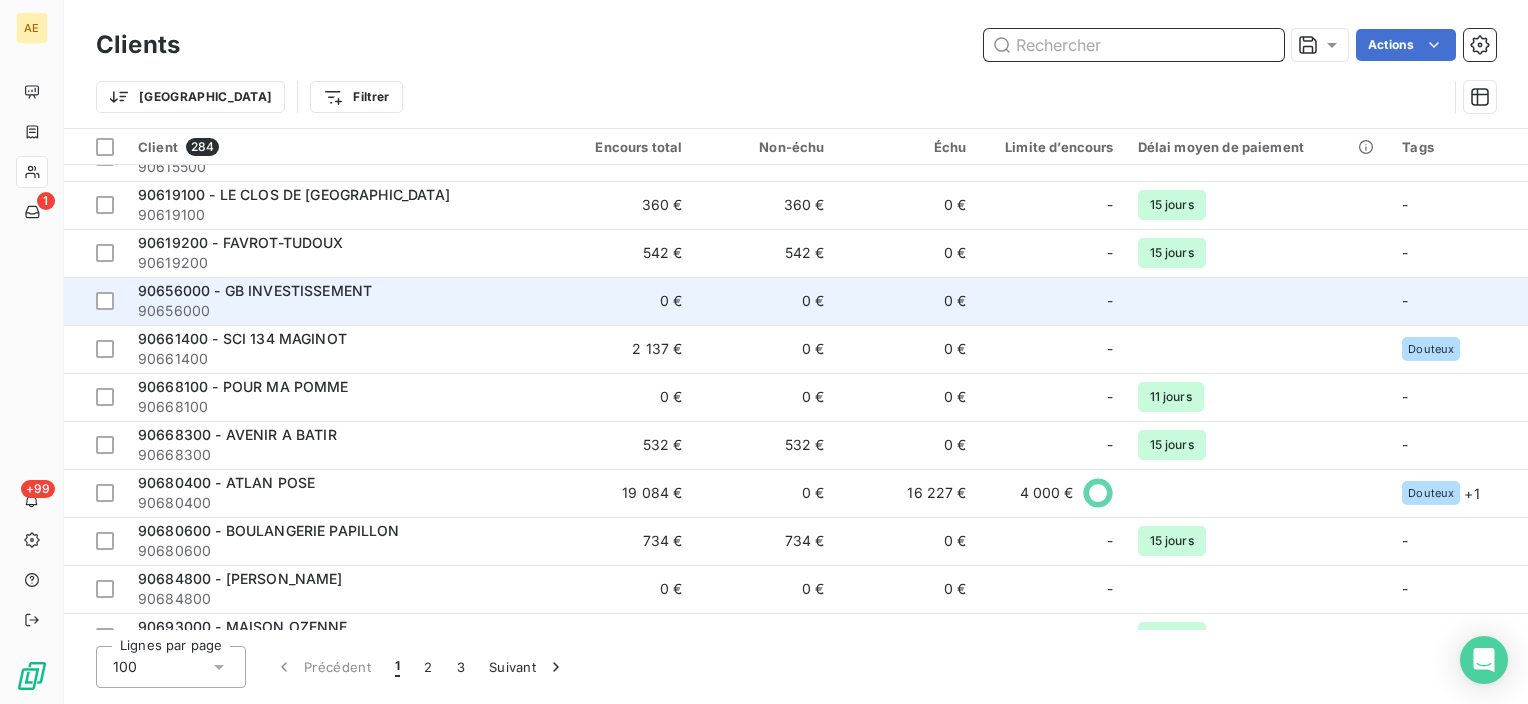 scroll, scrollTop: 3700, scrollLeft: 0, axis: vertical 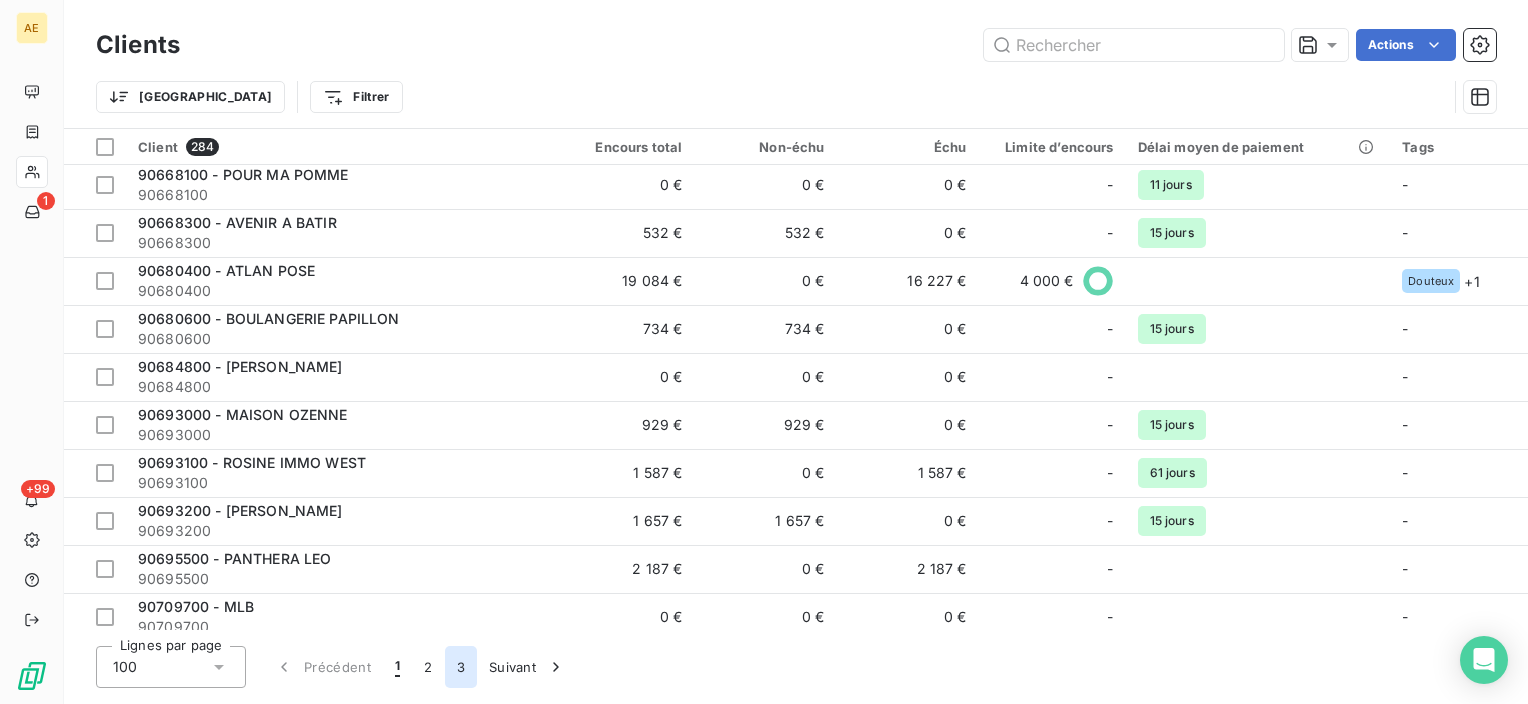 click on "3" at bounding box center (461, 667) 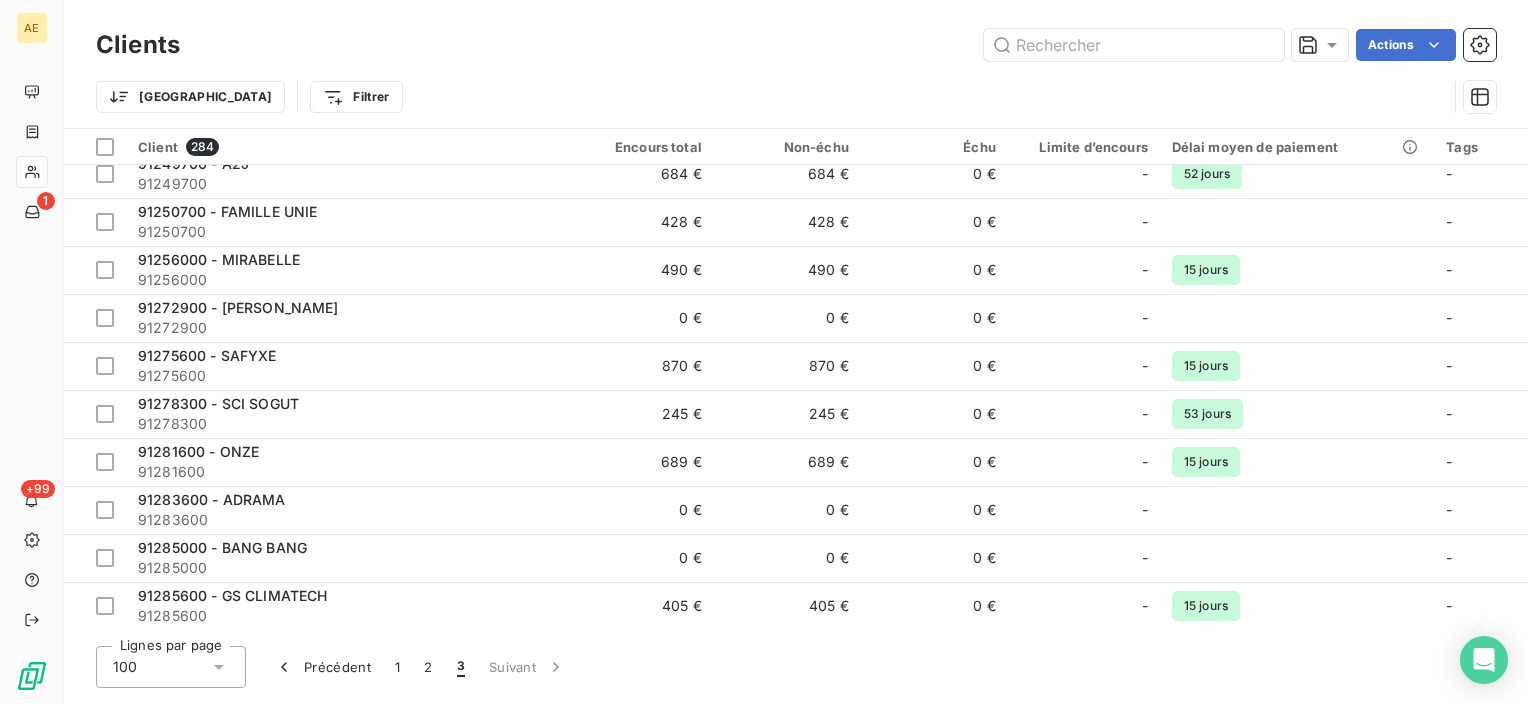 scroll, scrollTop: 3567, scrollLeft: 0, axis: vertical 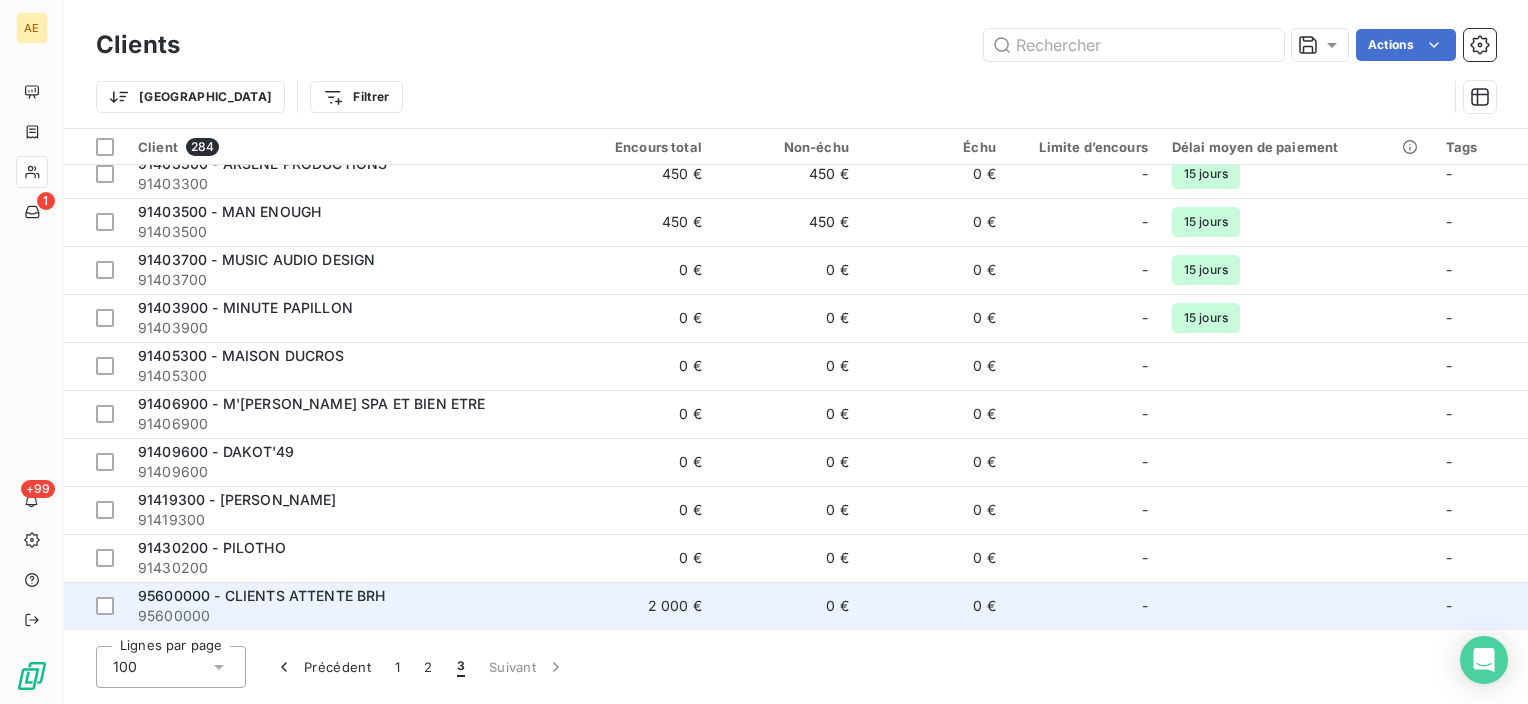 click on "95600000 - CLIENTS ATTENTE BRH" at bounding box center (262, 595) 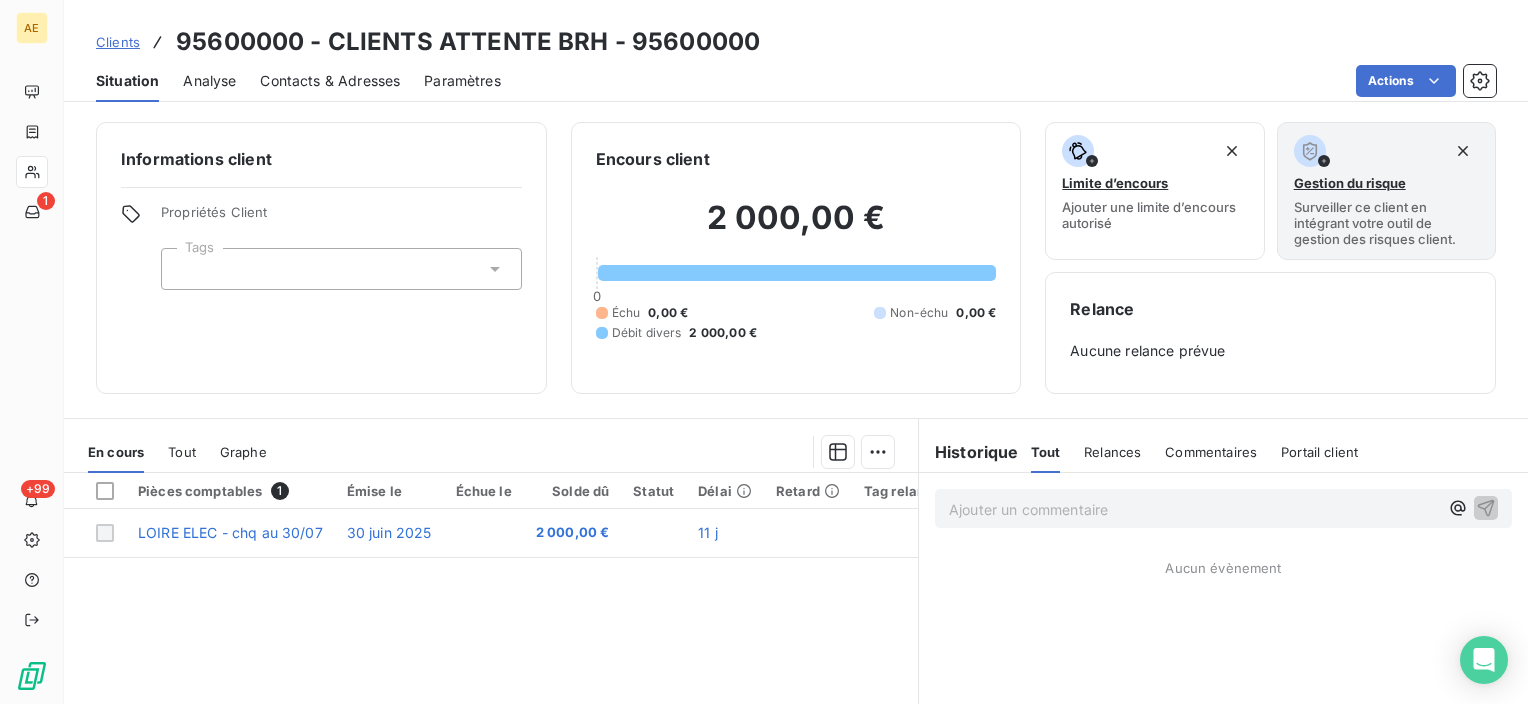 click on "Clients" at bounding box center [118, 42] 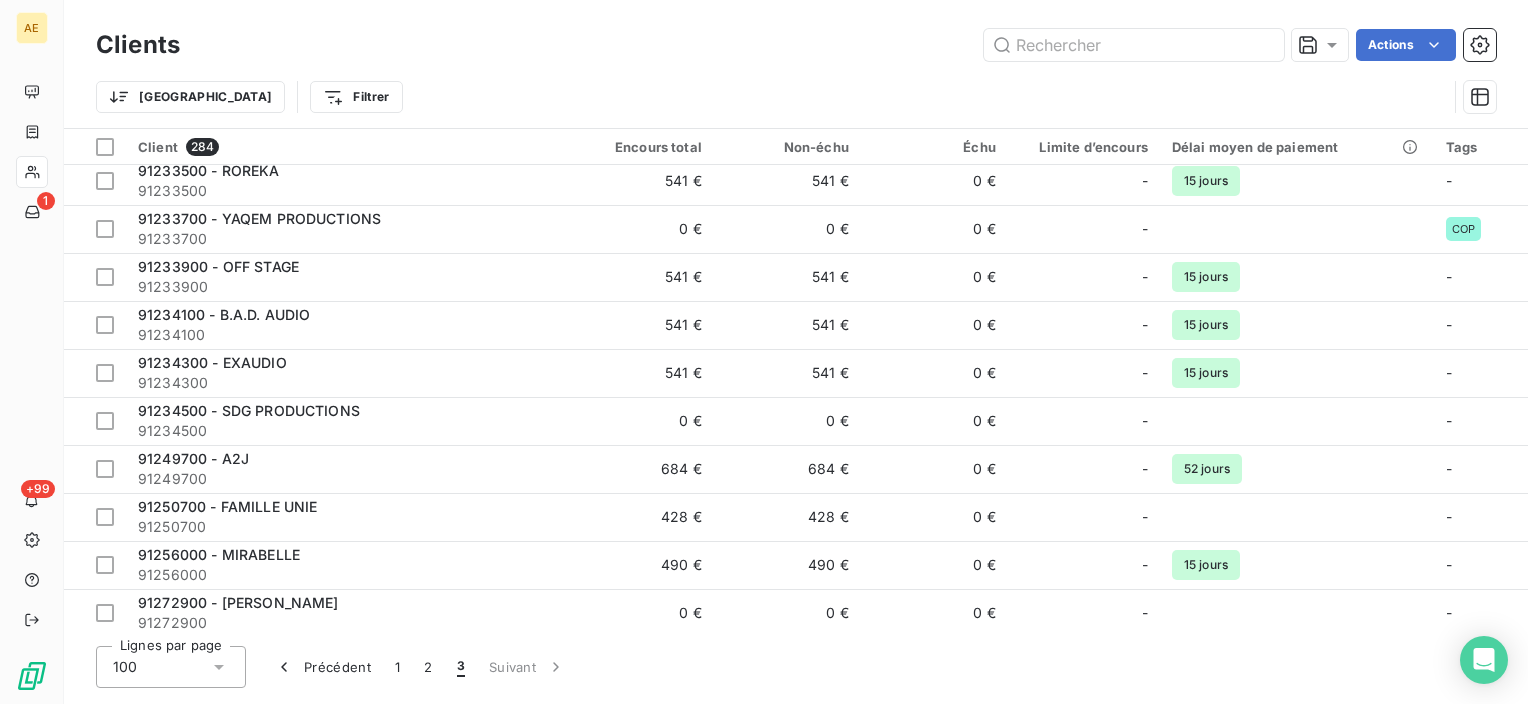 scroll, scrollTop: 0, scrollLeft: 0, axis: both 